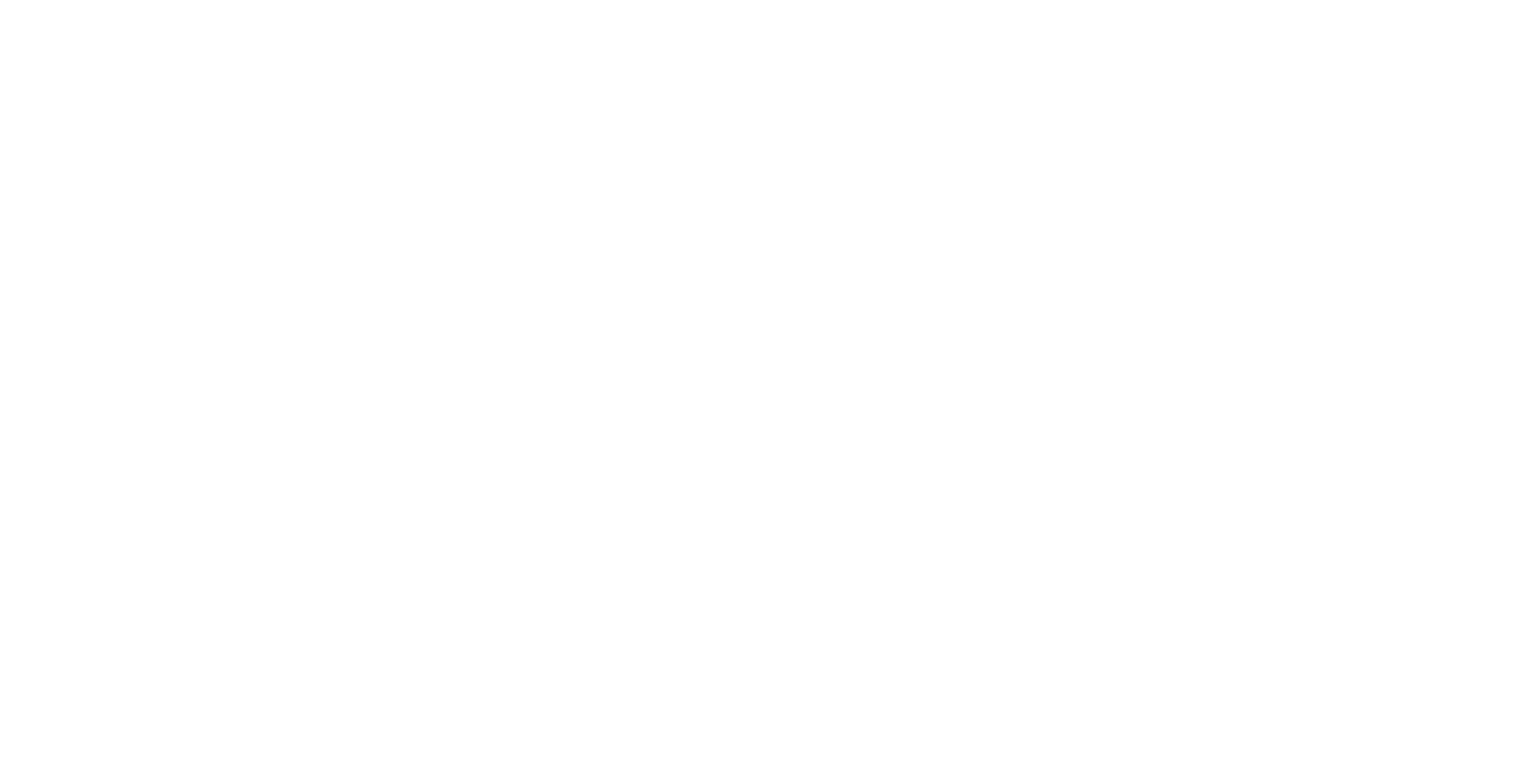 scroll, scrollTop: 0, scrollLeft: 0, axis: both 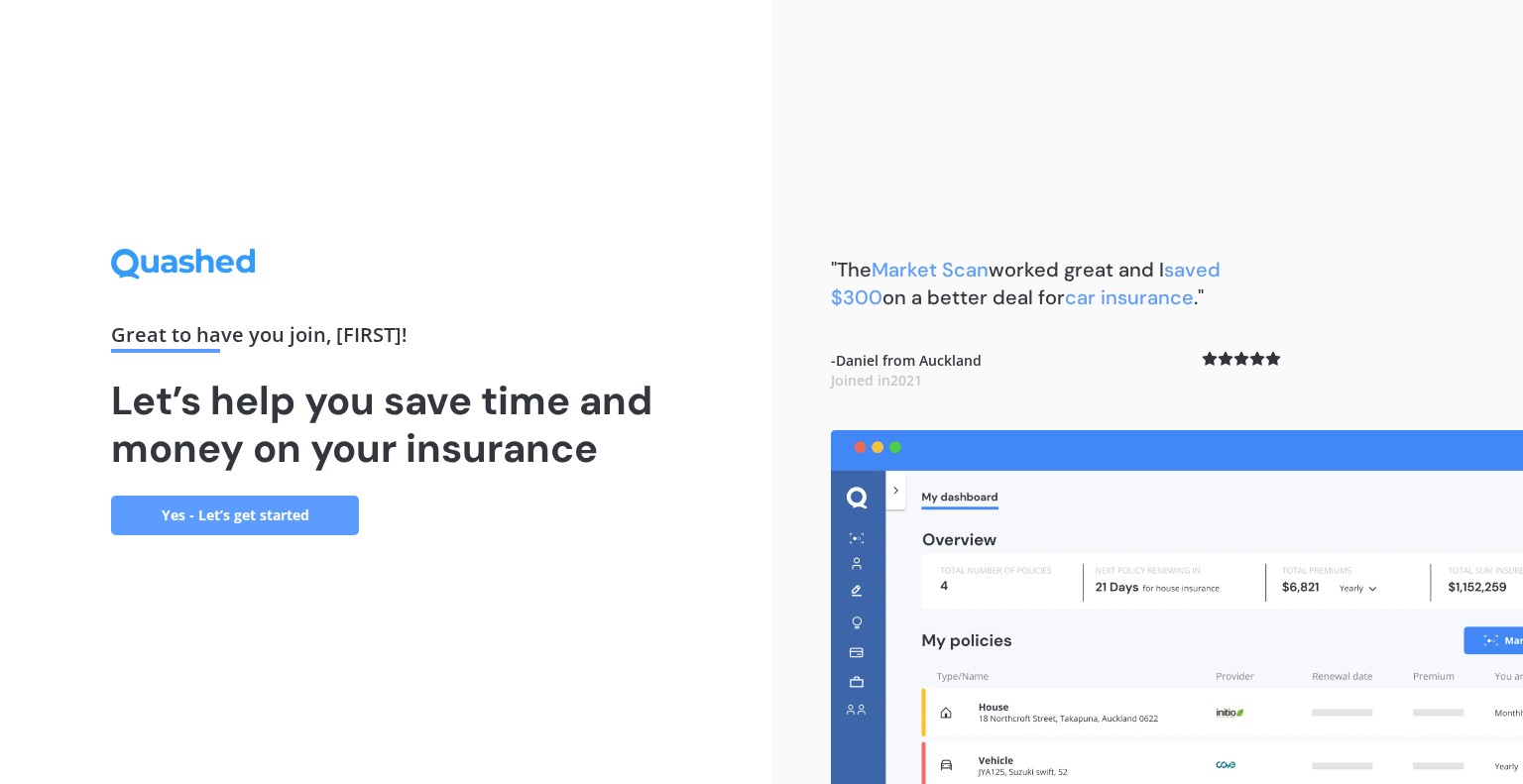 click on "Yes - Let’s get started" at bounding box center (235, 515) 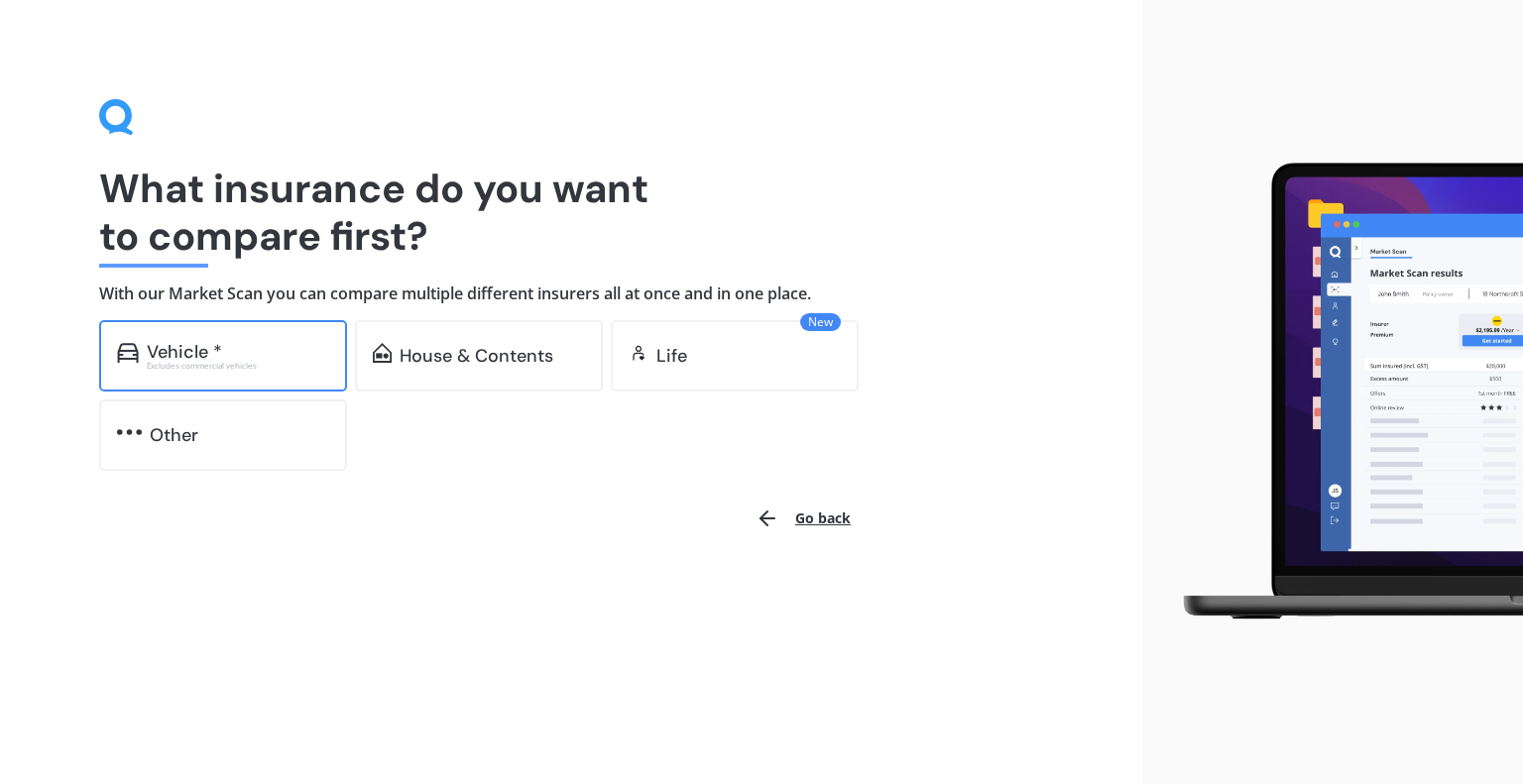 click on "Vehicle *" at bounding box center [184, 352] 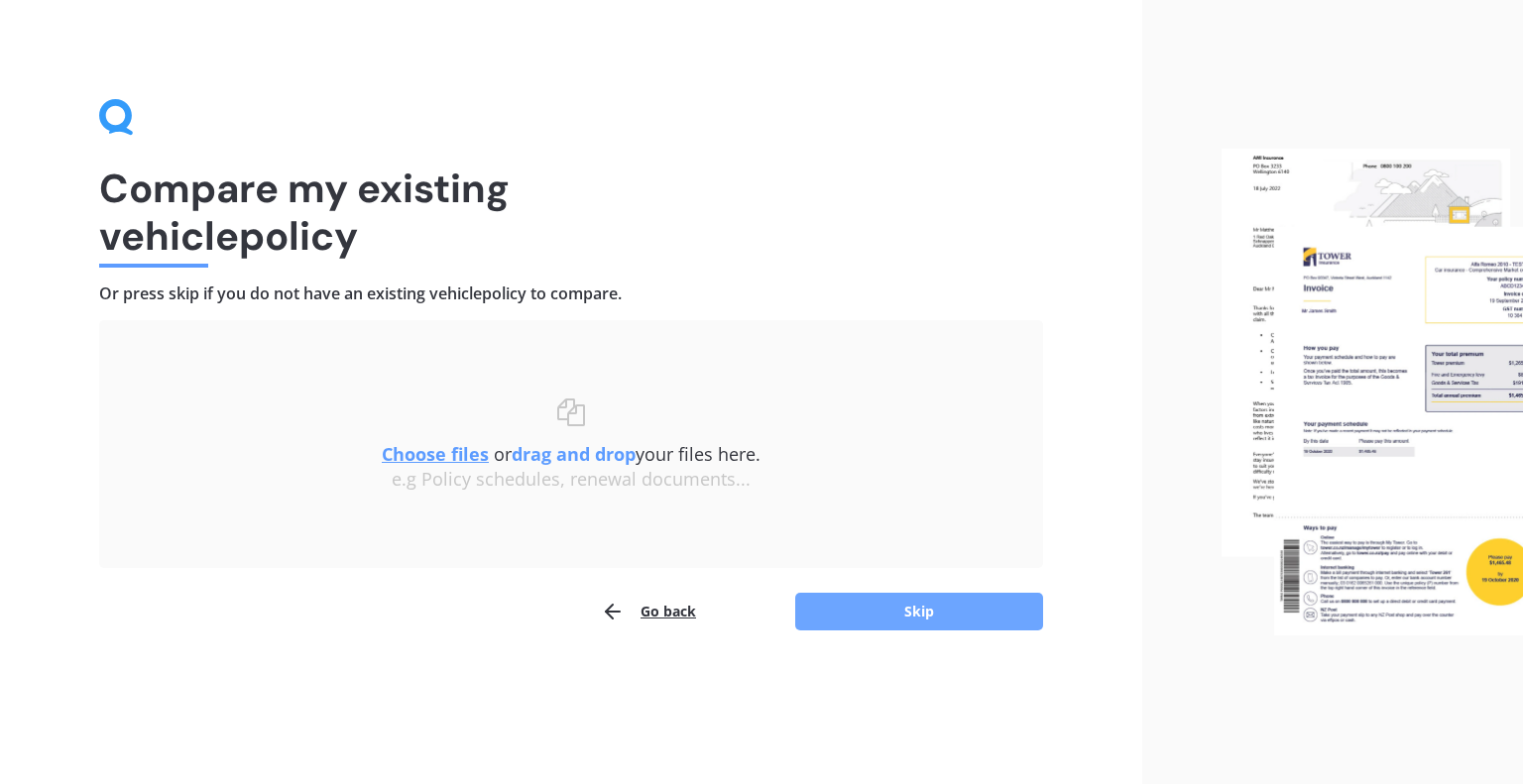 click on "Skip" at bounding box center [919, 612] 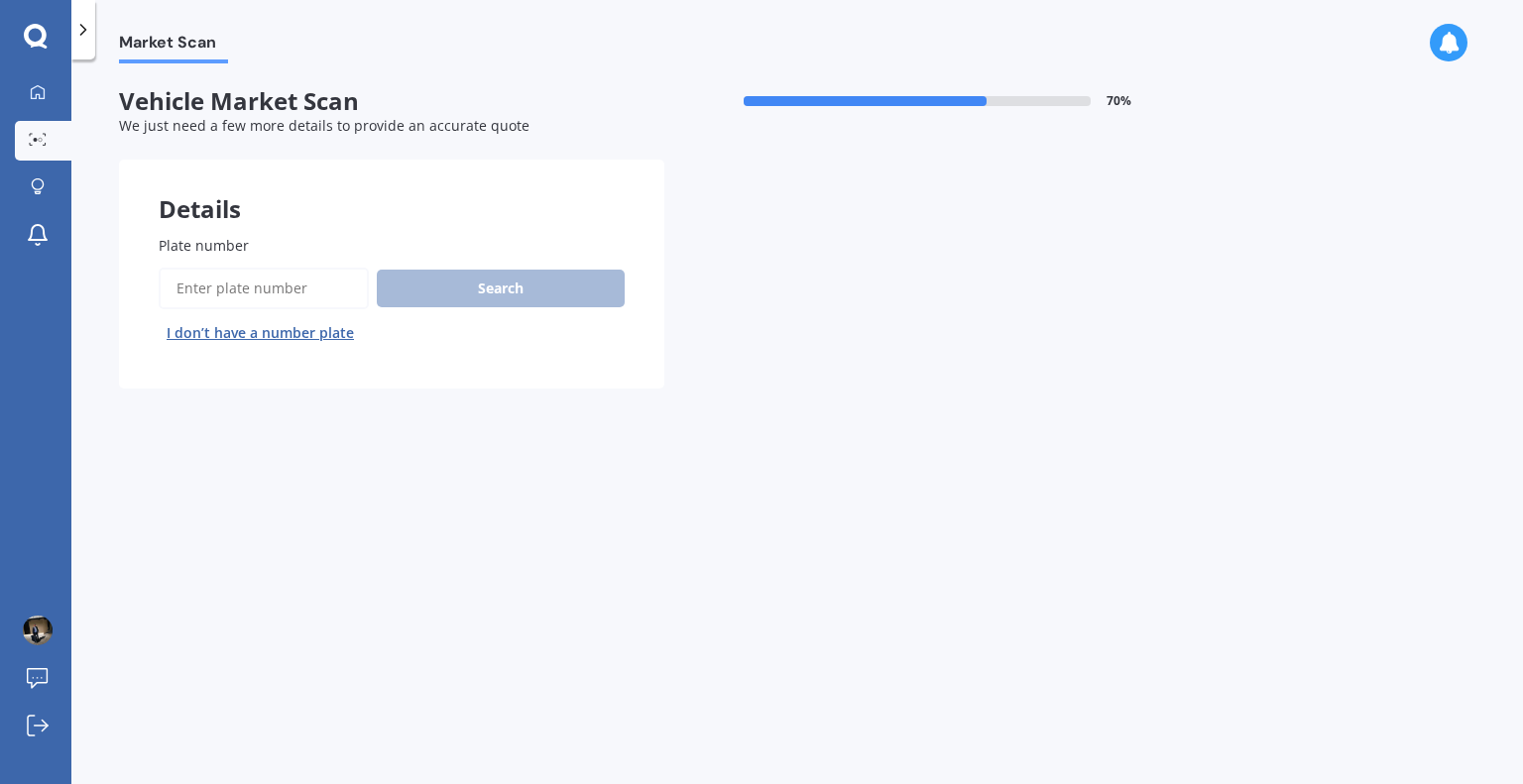 click on "Plate number" at bounding box center [264, 288] 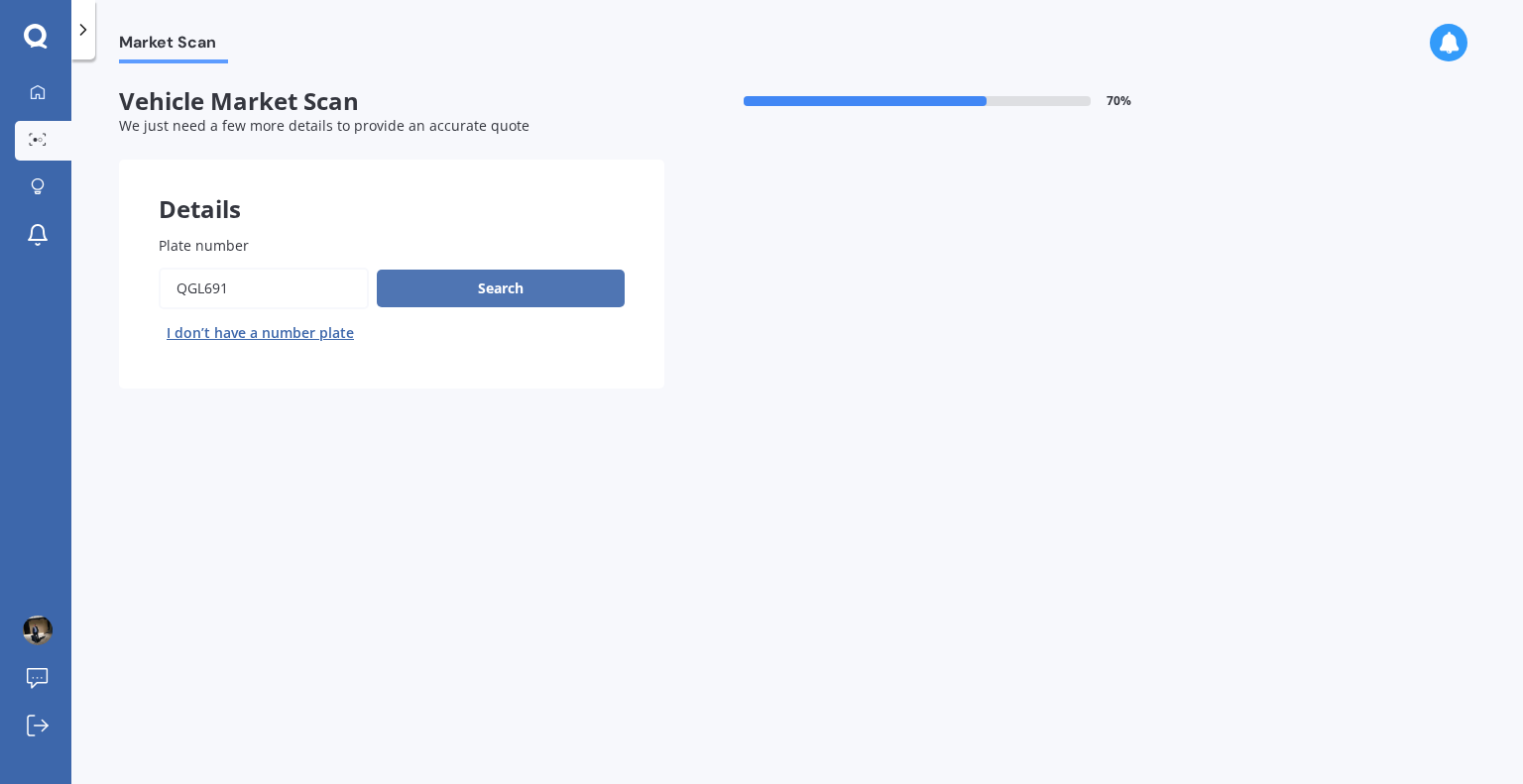 type on "QGL691" 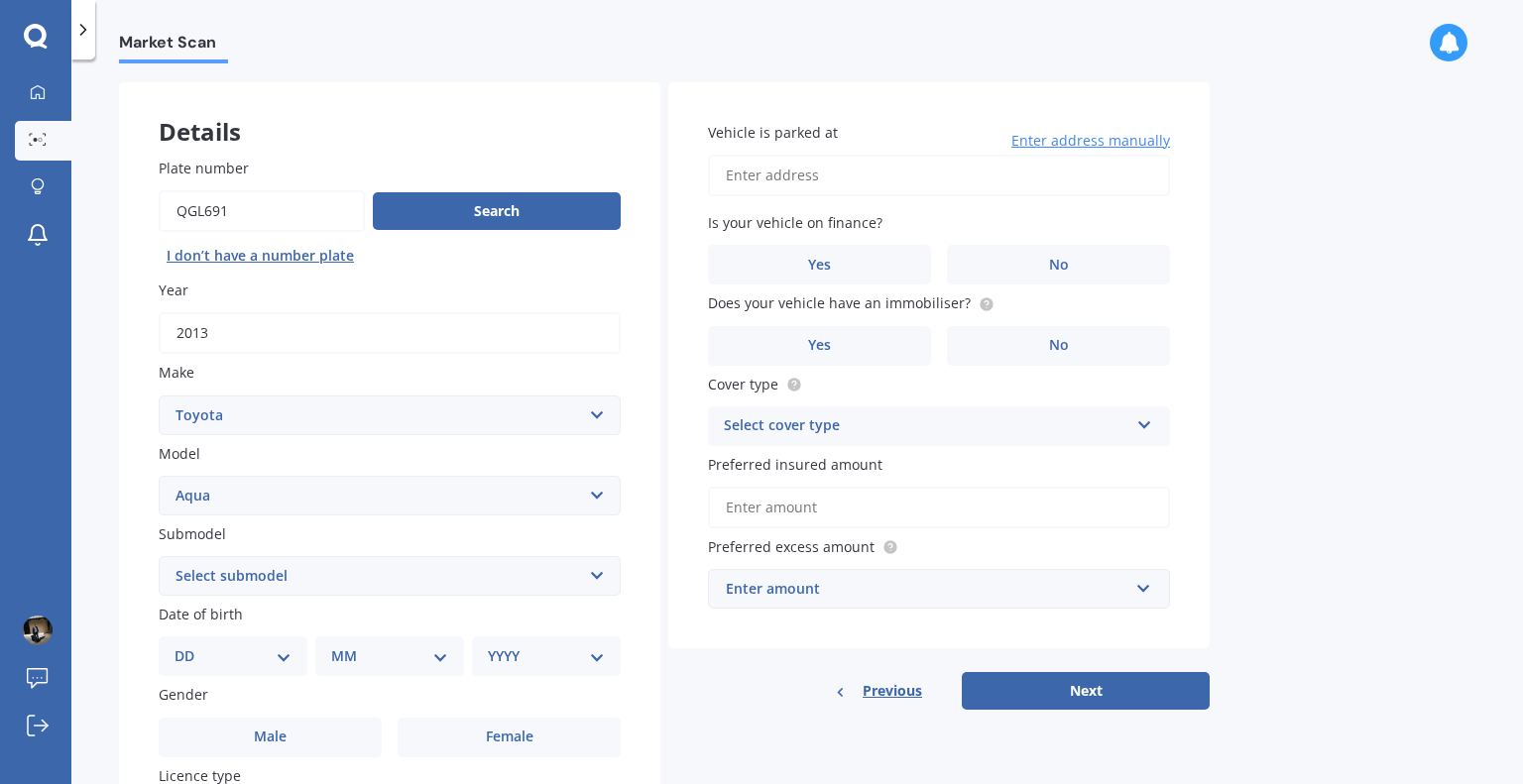 scroll, scrollTop: 0, scrollLeft: 0, axis: both 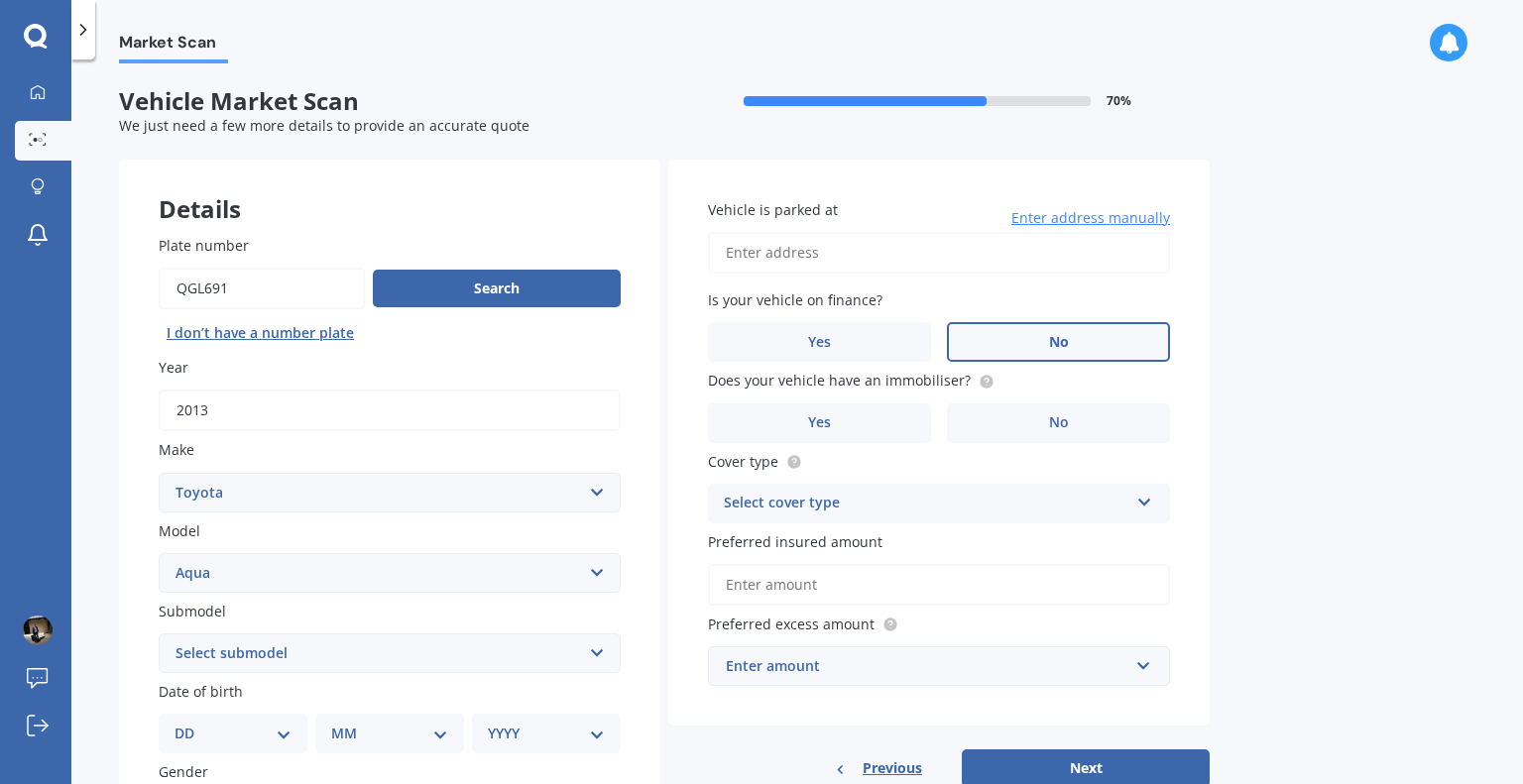 click on "No" at bounding box center [270, 814] 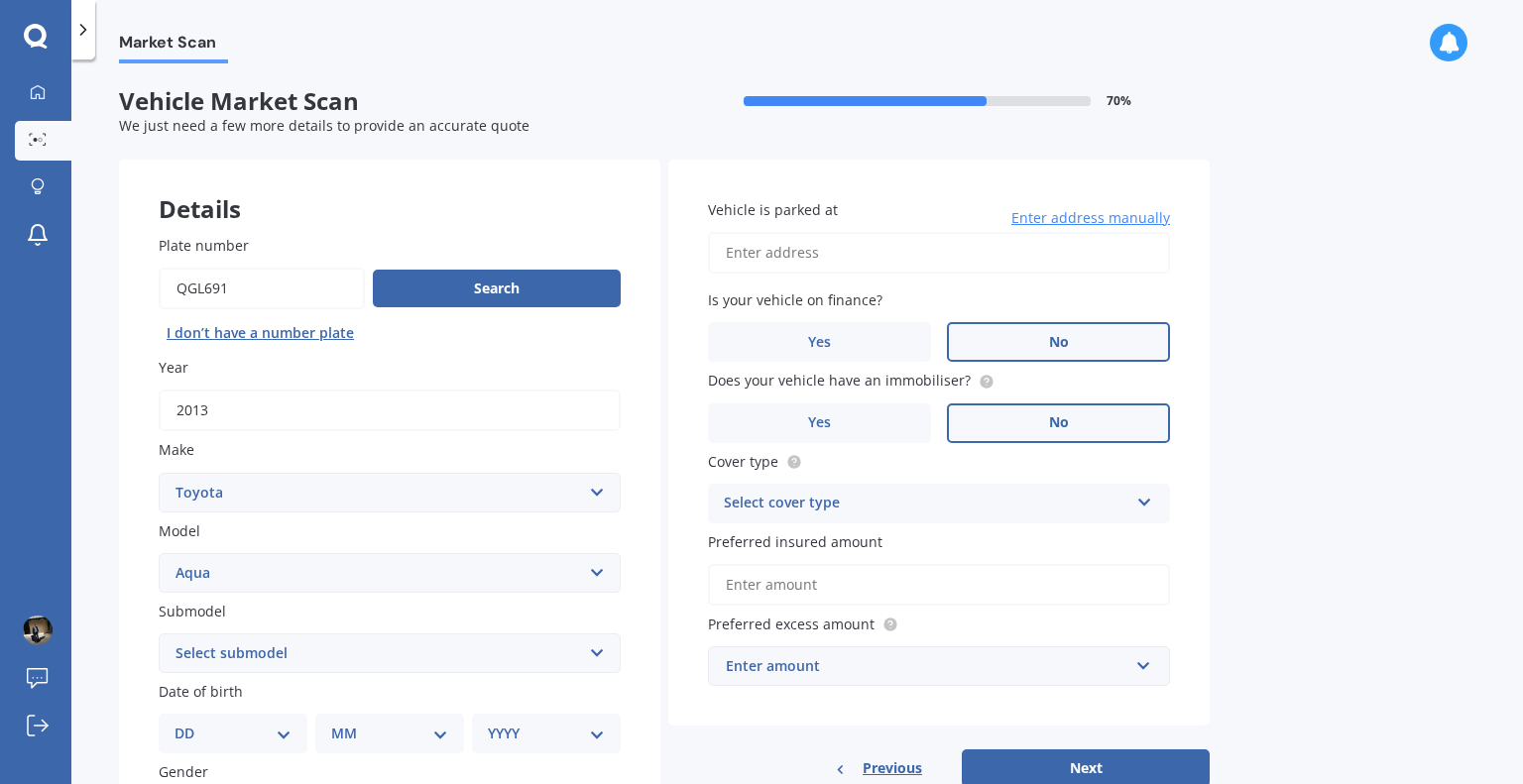 click on "No" at bounding box center (270, 814) 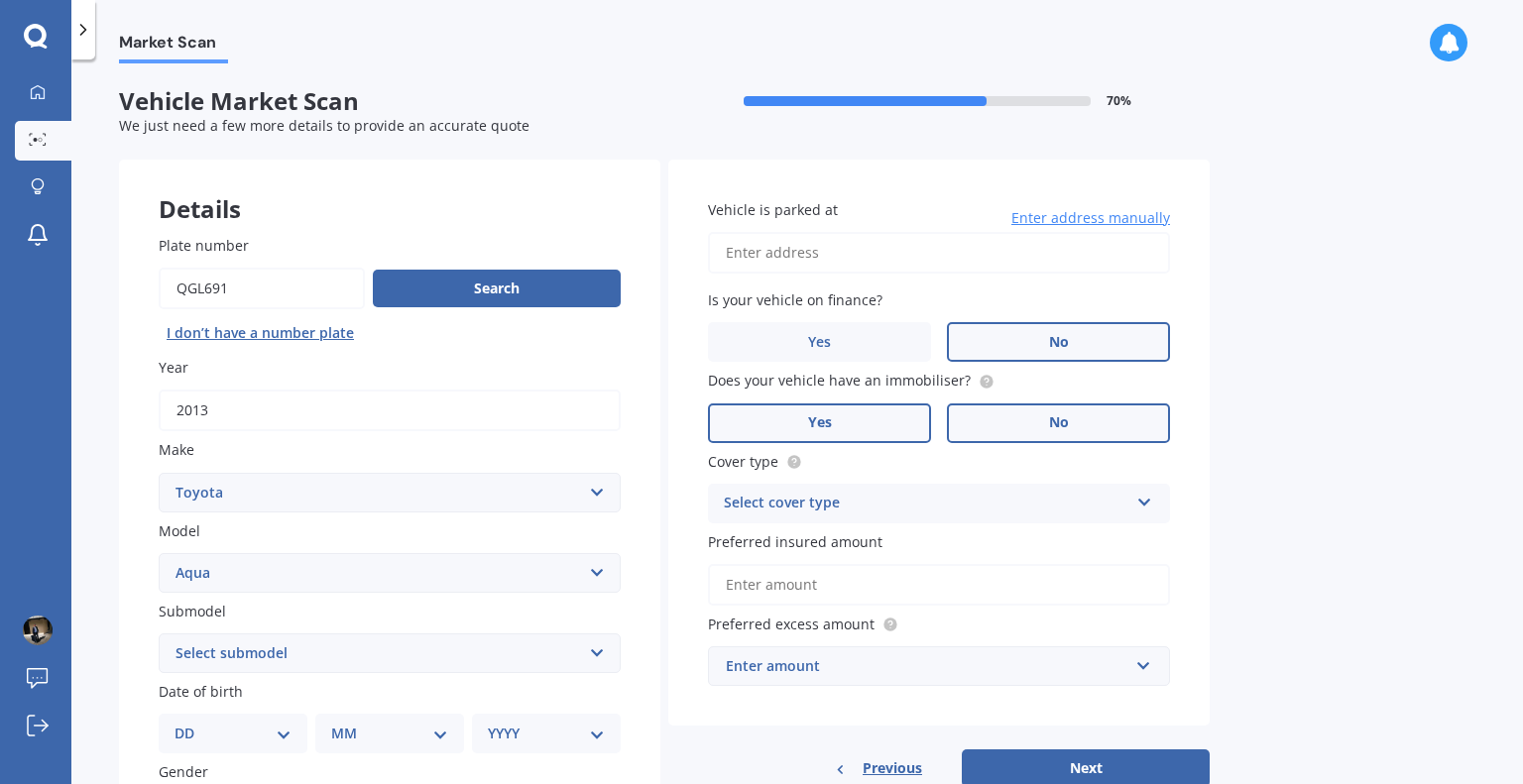 click on "Yes" at bounding box center [270, 814] 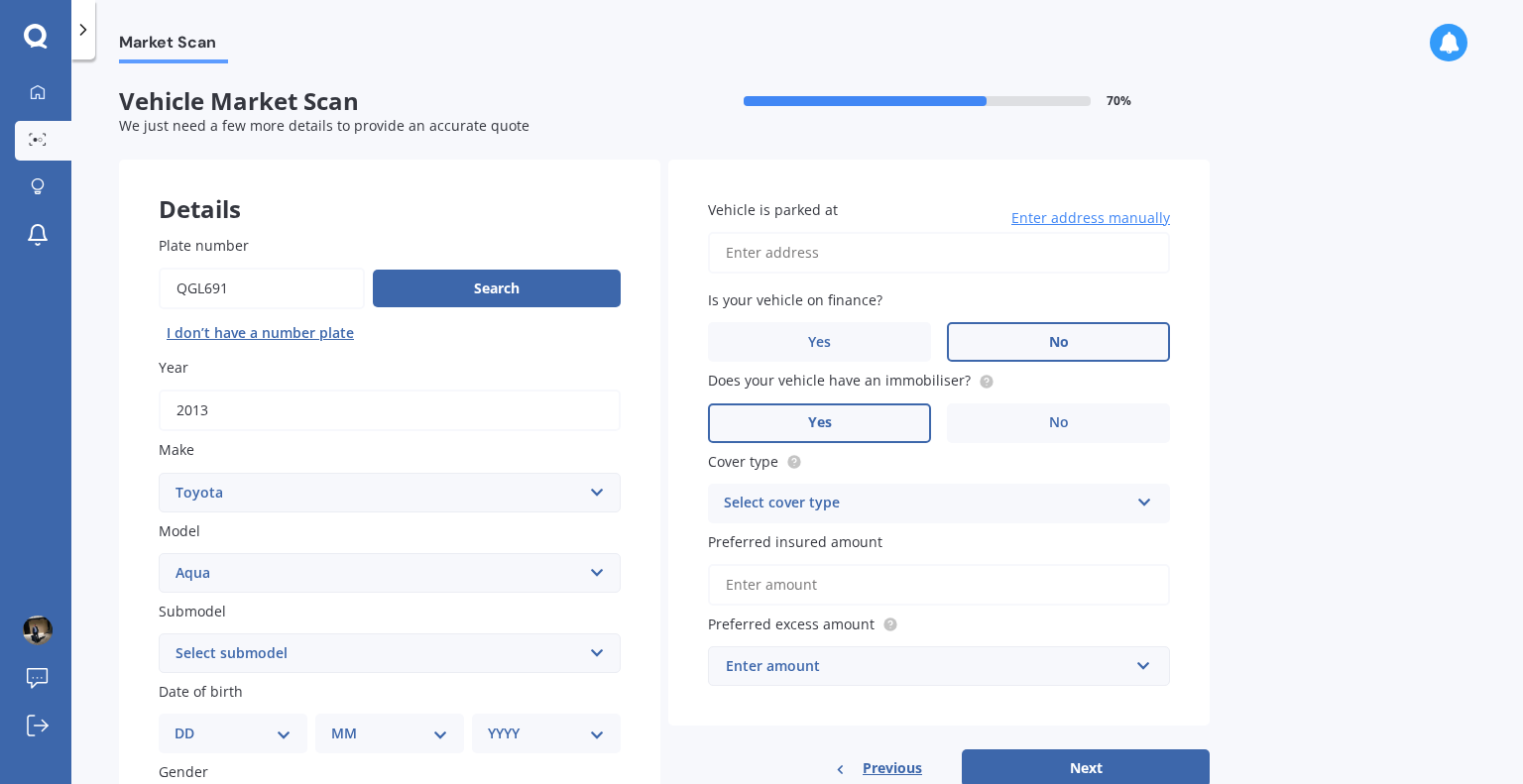 click at bounding box center [595, 890] 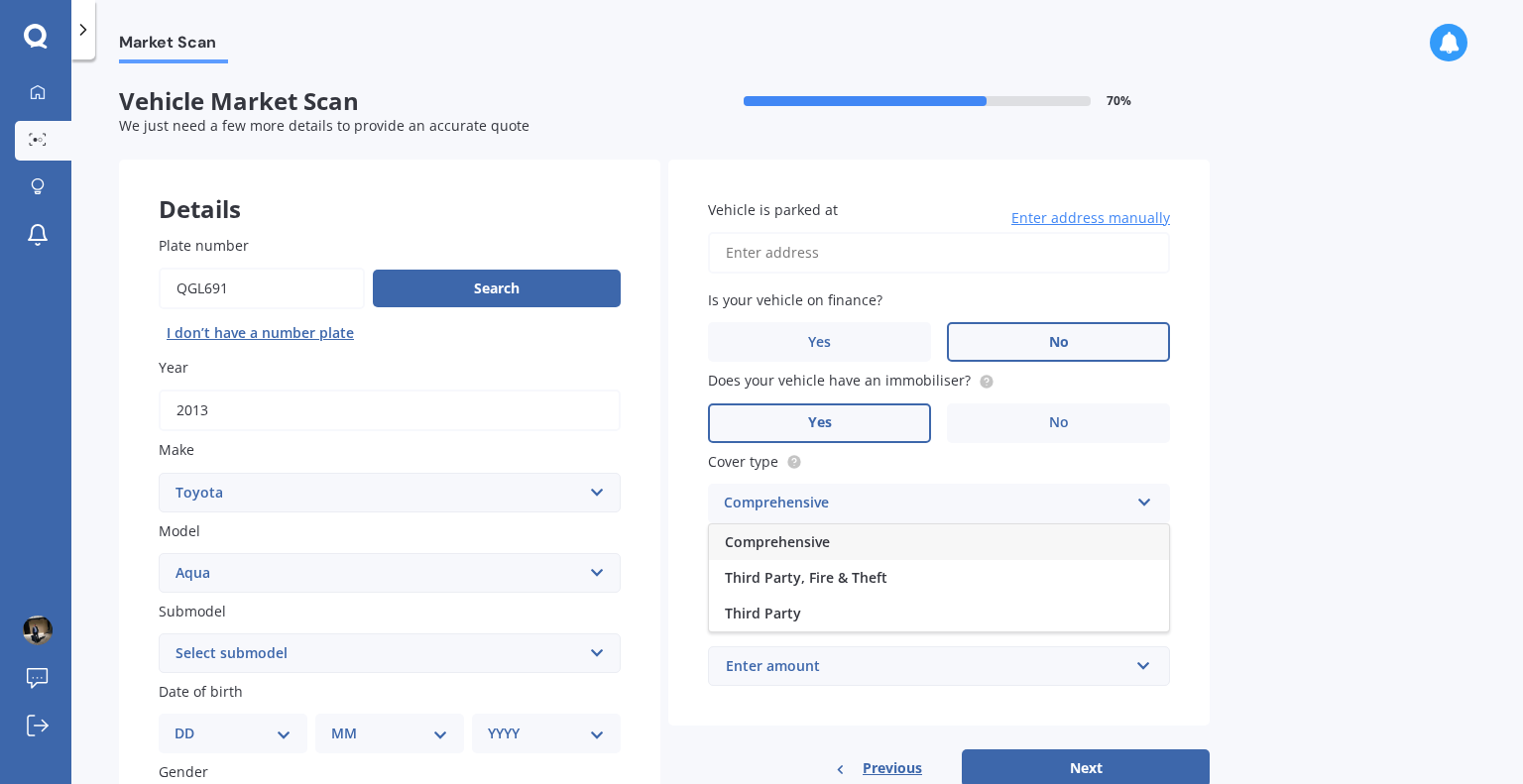 click on "Comprehensive" at bounding box center (777, 541) 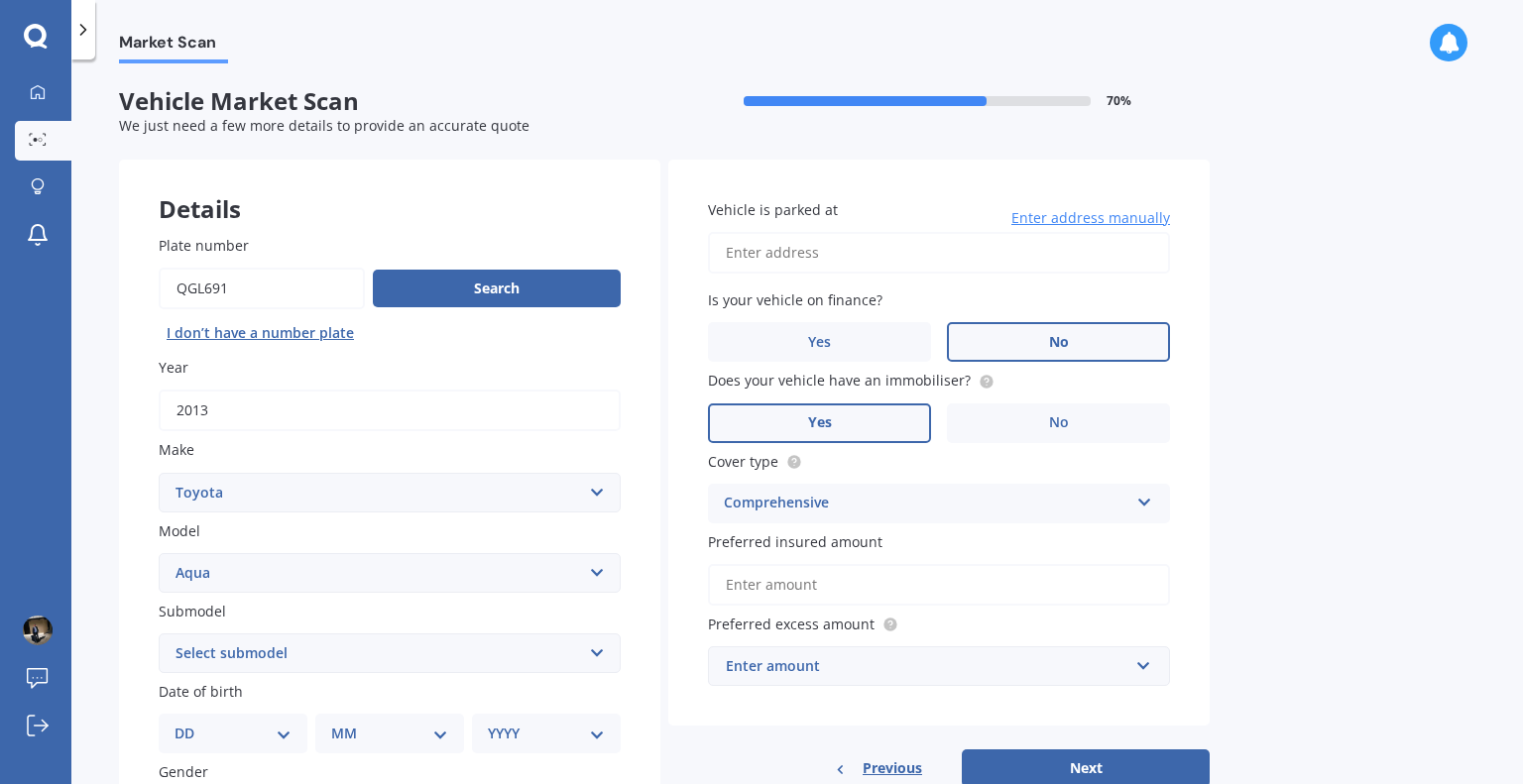 click on "Preferred insured amount" at bounding box center (939, 585) 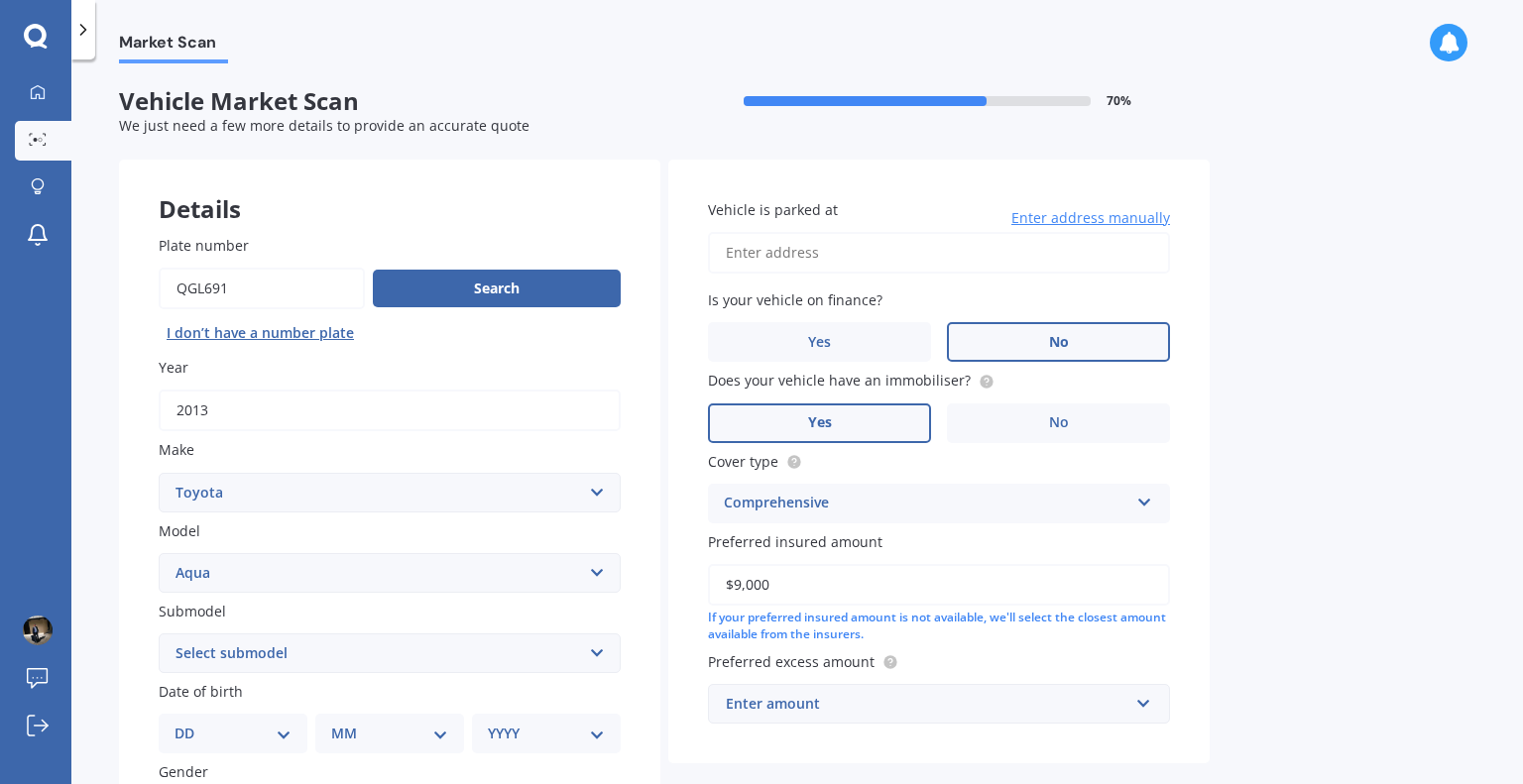 type on "$9,000" 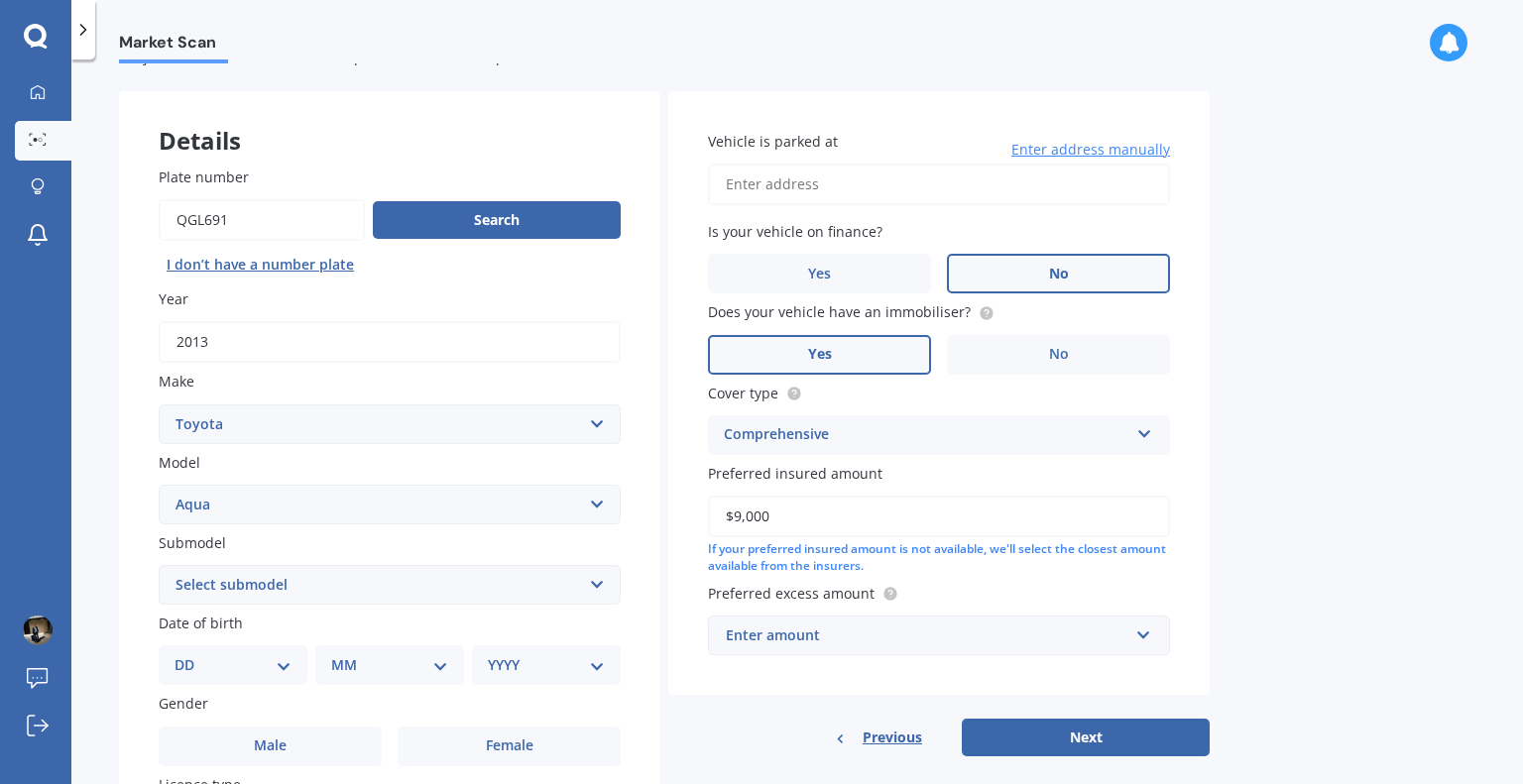 scroll, scrollTop: 198, scrollLeft: 0, axis: vertical 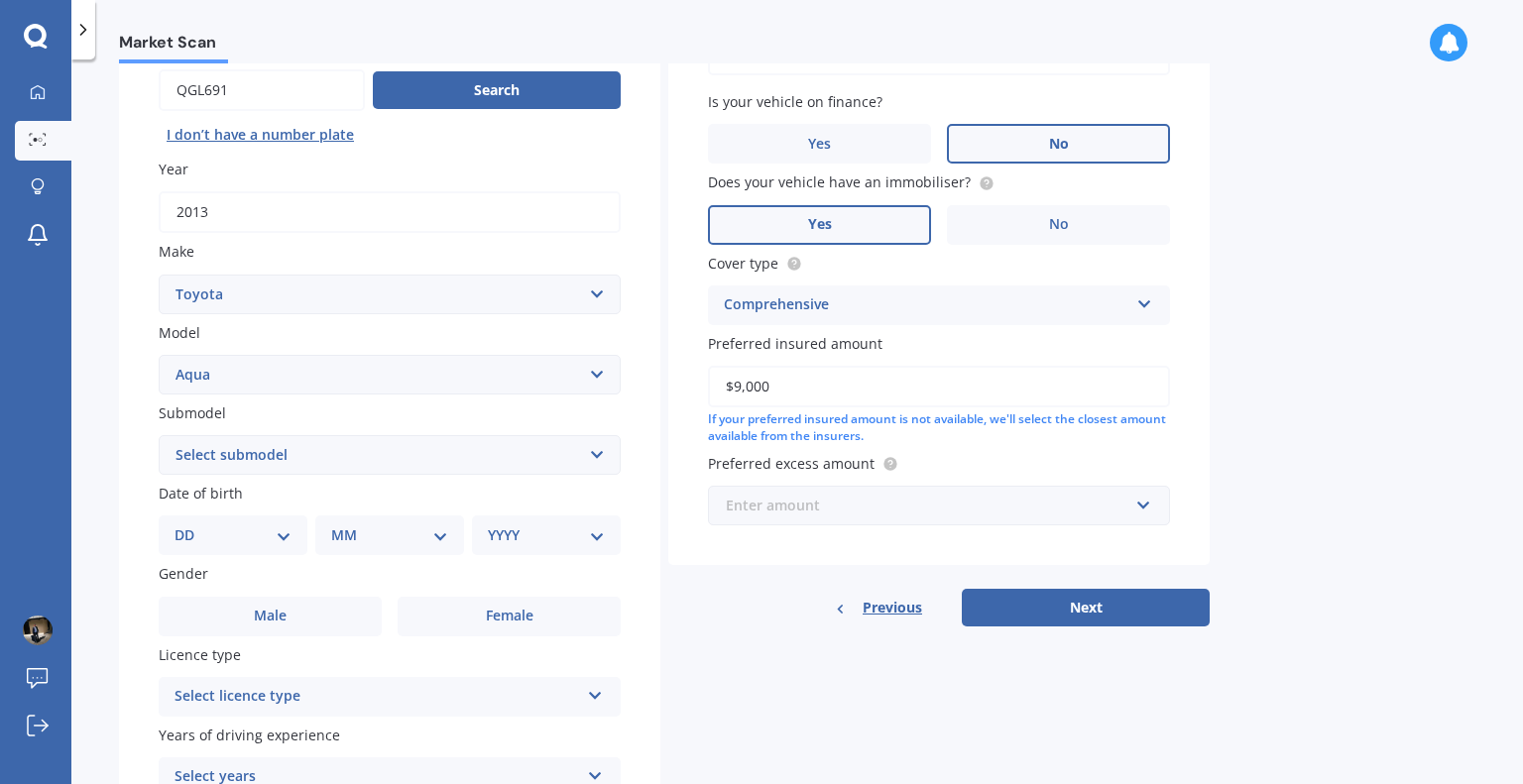 click at bounding box center (932, 505) 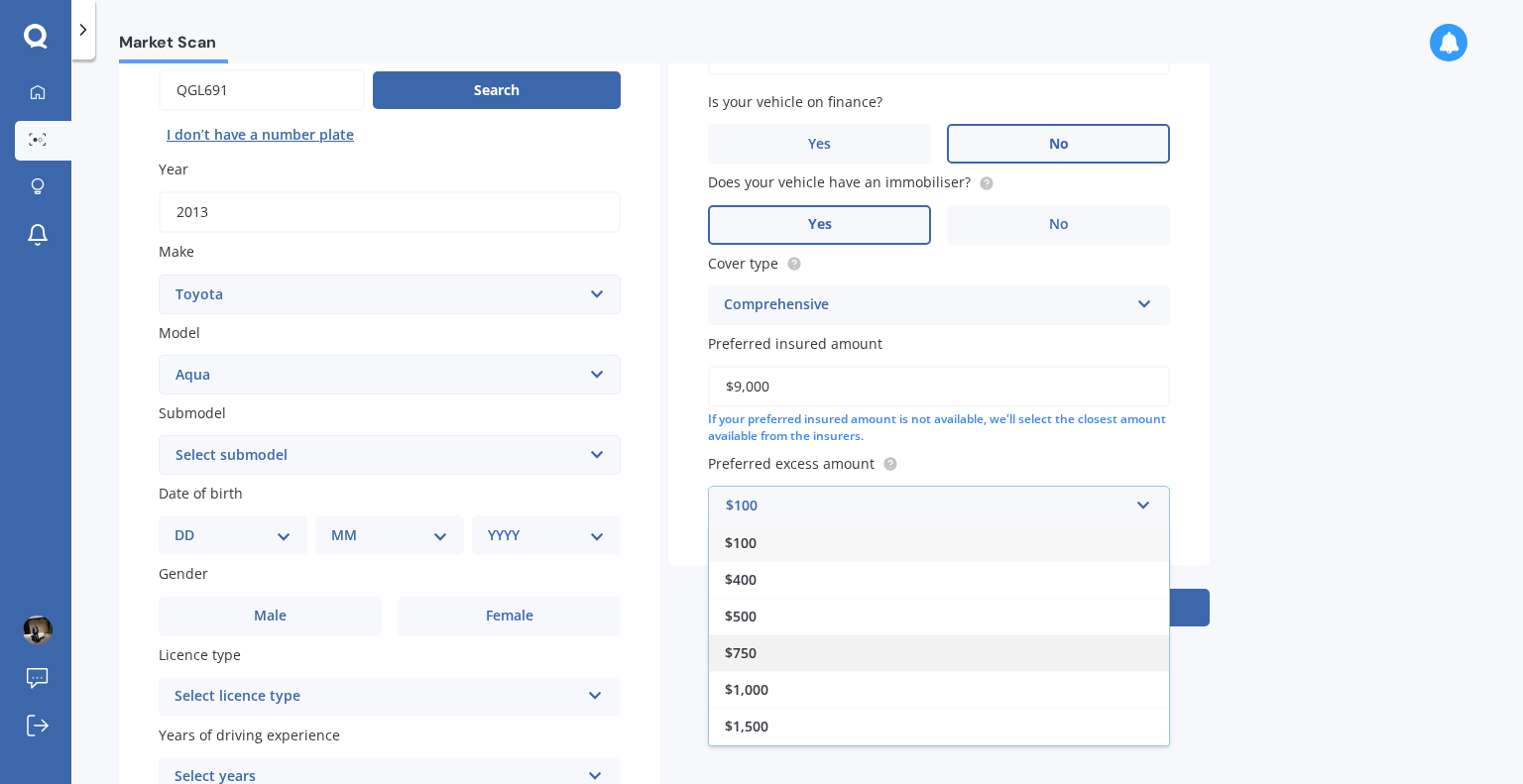 click on "$750" at bounding box center (741, 542) 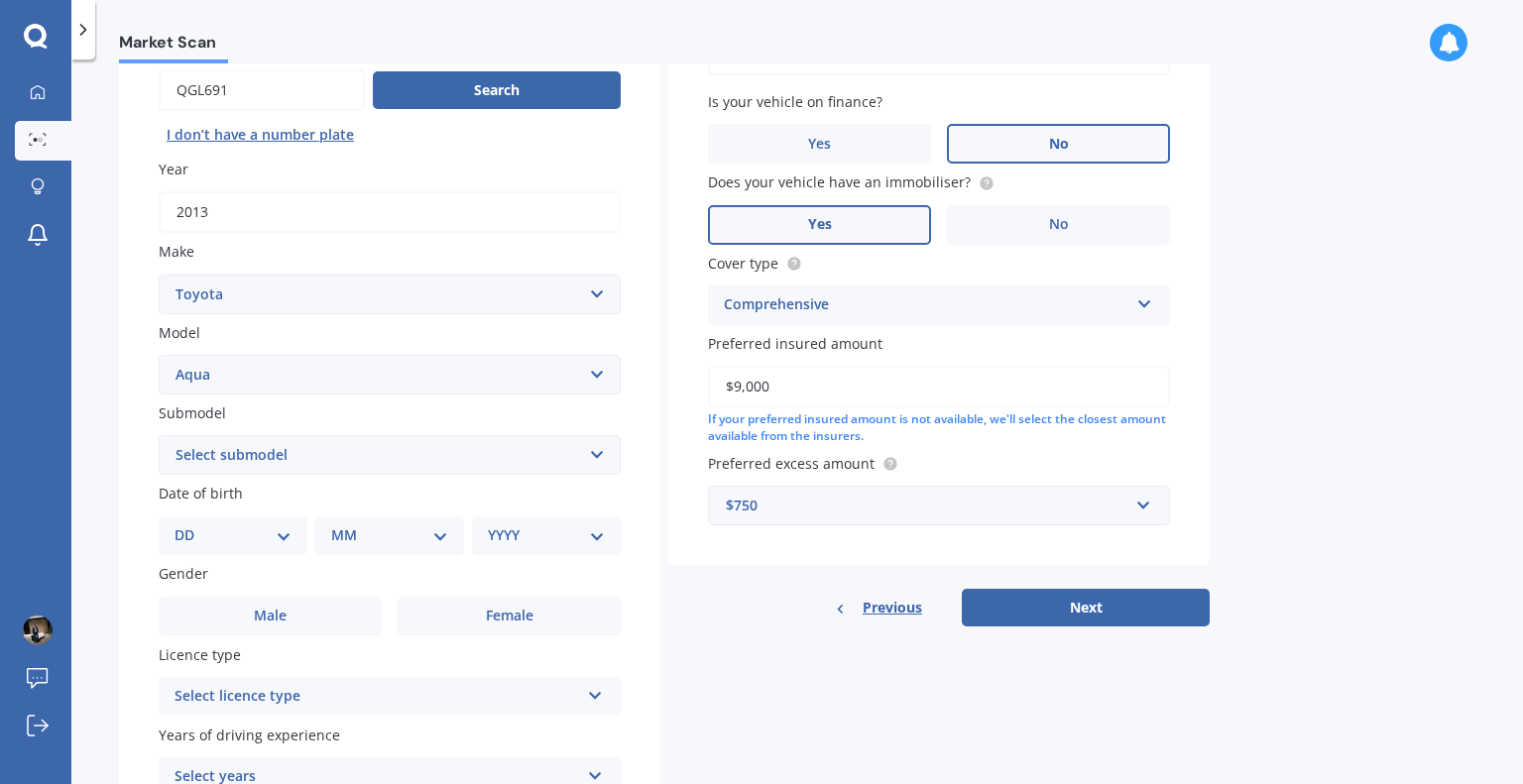 click on "Select submodel Hatchback Hybrid" at bounding box center (390, 455) 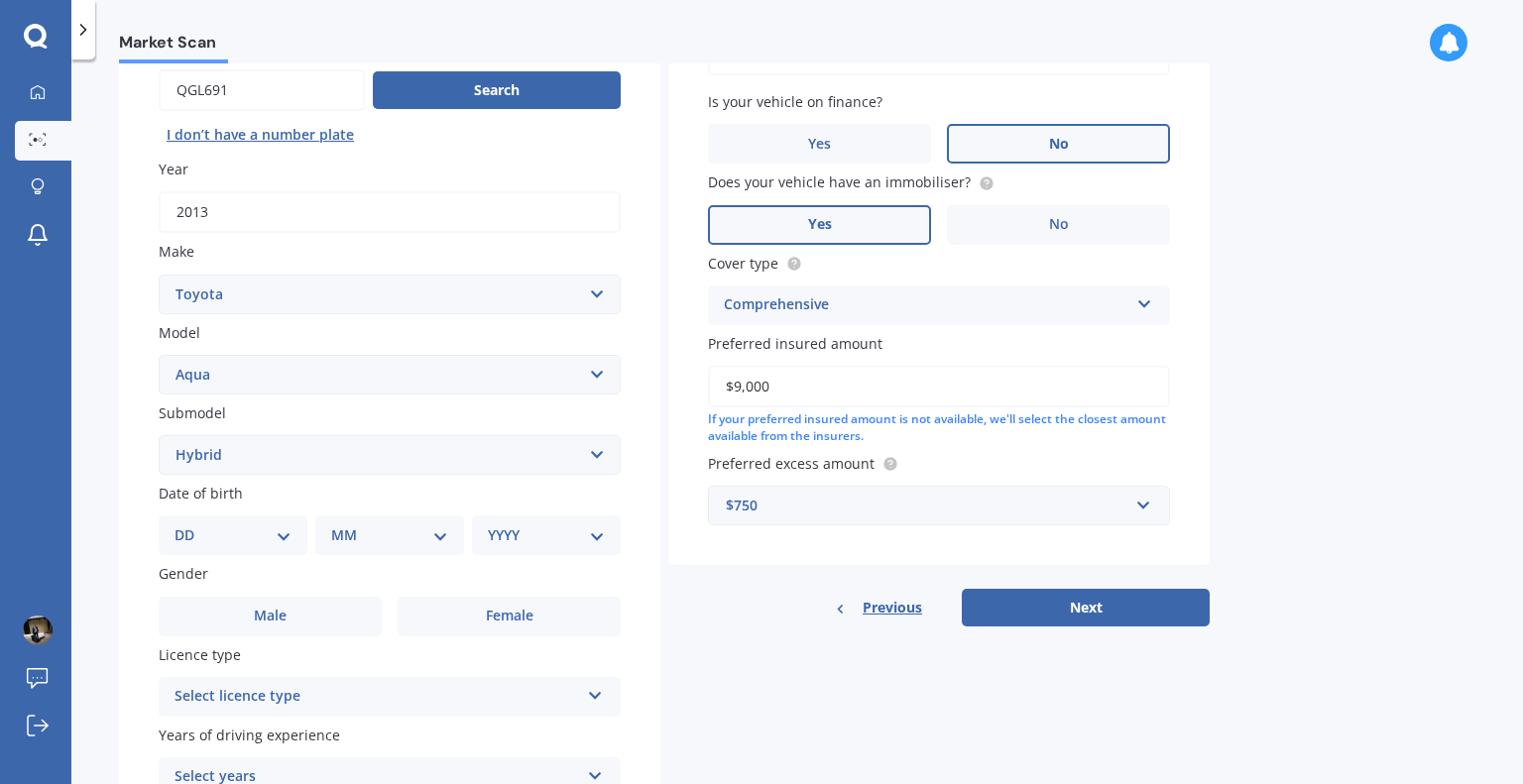 click on "Select submodel Hatchback Hybrid" at bounding box center (390, 455) 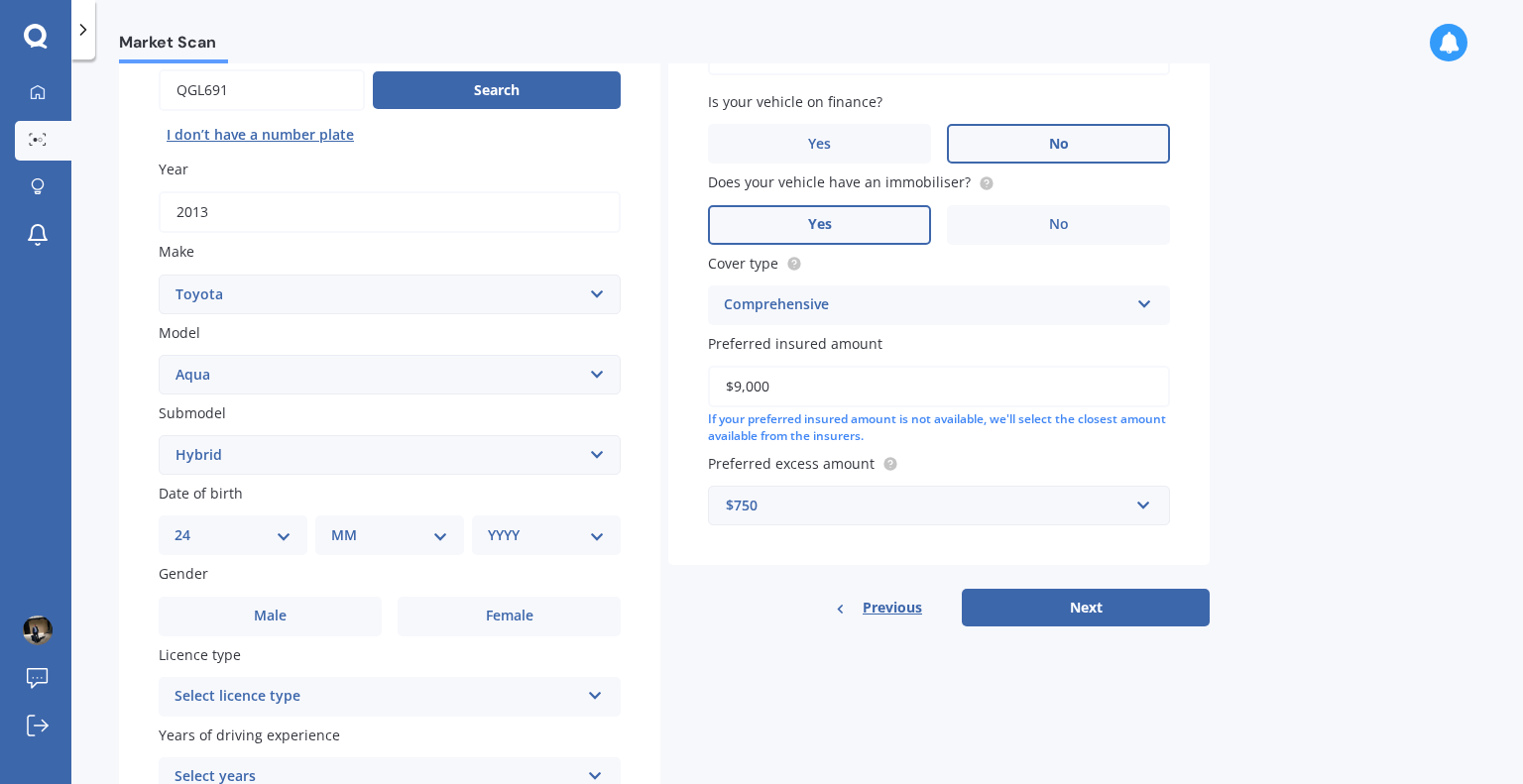 click on "DD 01 02 03 04 05 06 07 08 09 10 11 12 13 14 15 16 17 18 19 20 21 22 23 24 25 26 27 28 29 30 31" at bounding box center [233, 535] 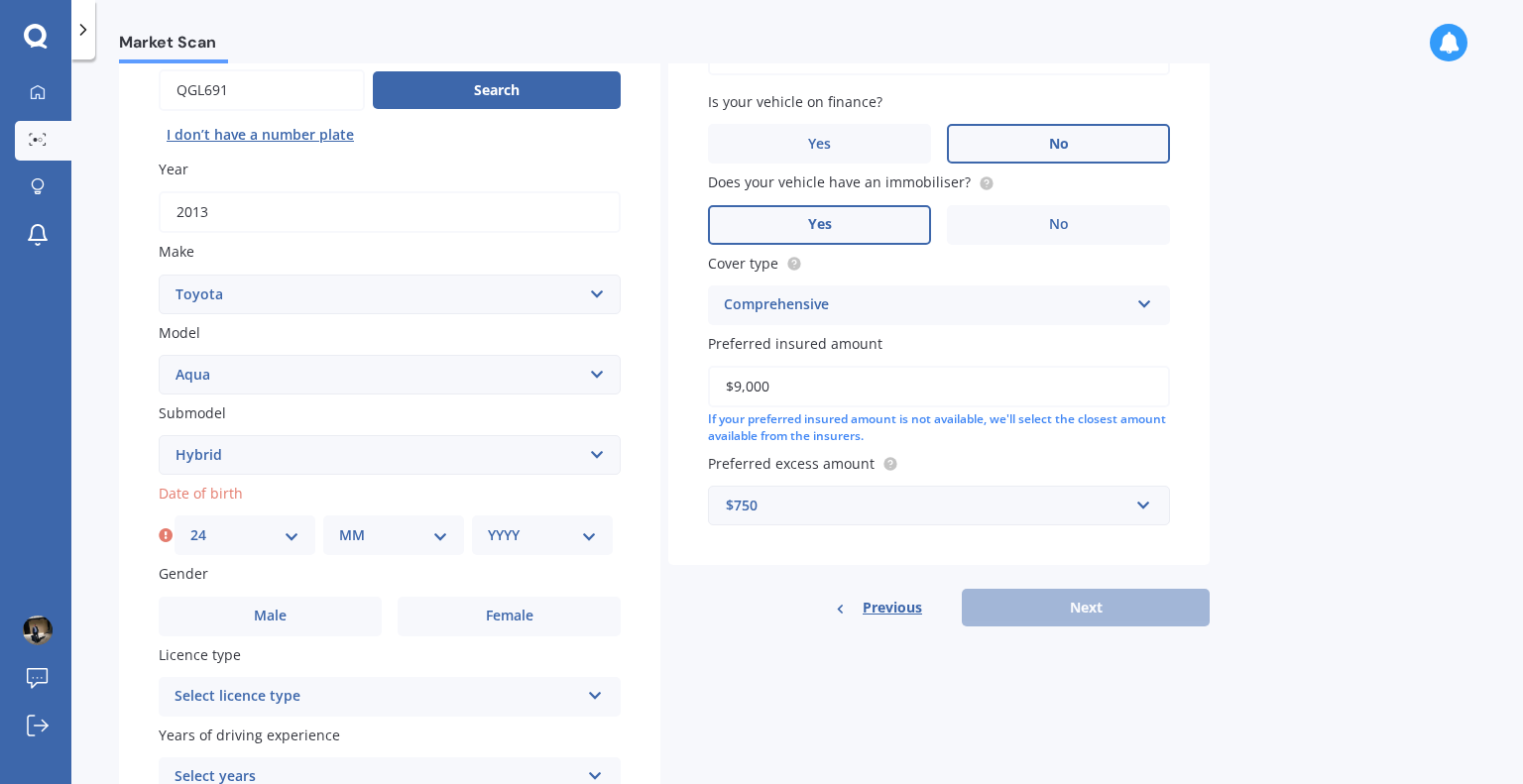 click on "MM 01 02 03 04 05 06 07 08 09 10 11 12" at bounding box center [394, 535] 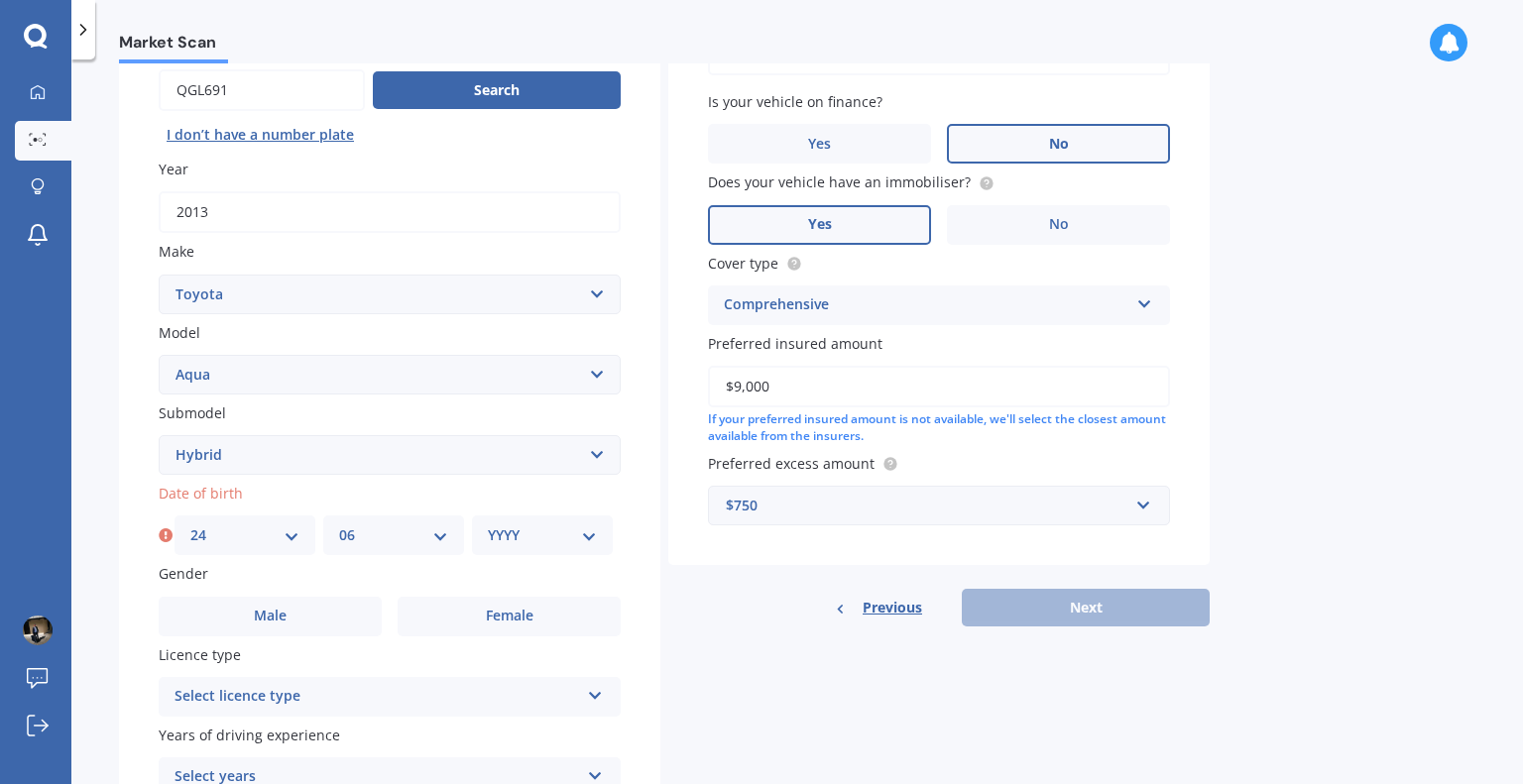 click on "MM 01 02 03 04 05 06 07 08 09 10 11 12" at bounding box center (394, 535) 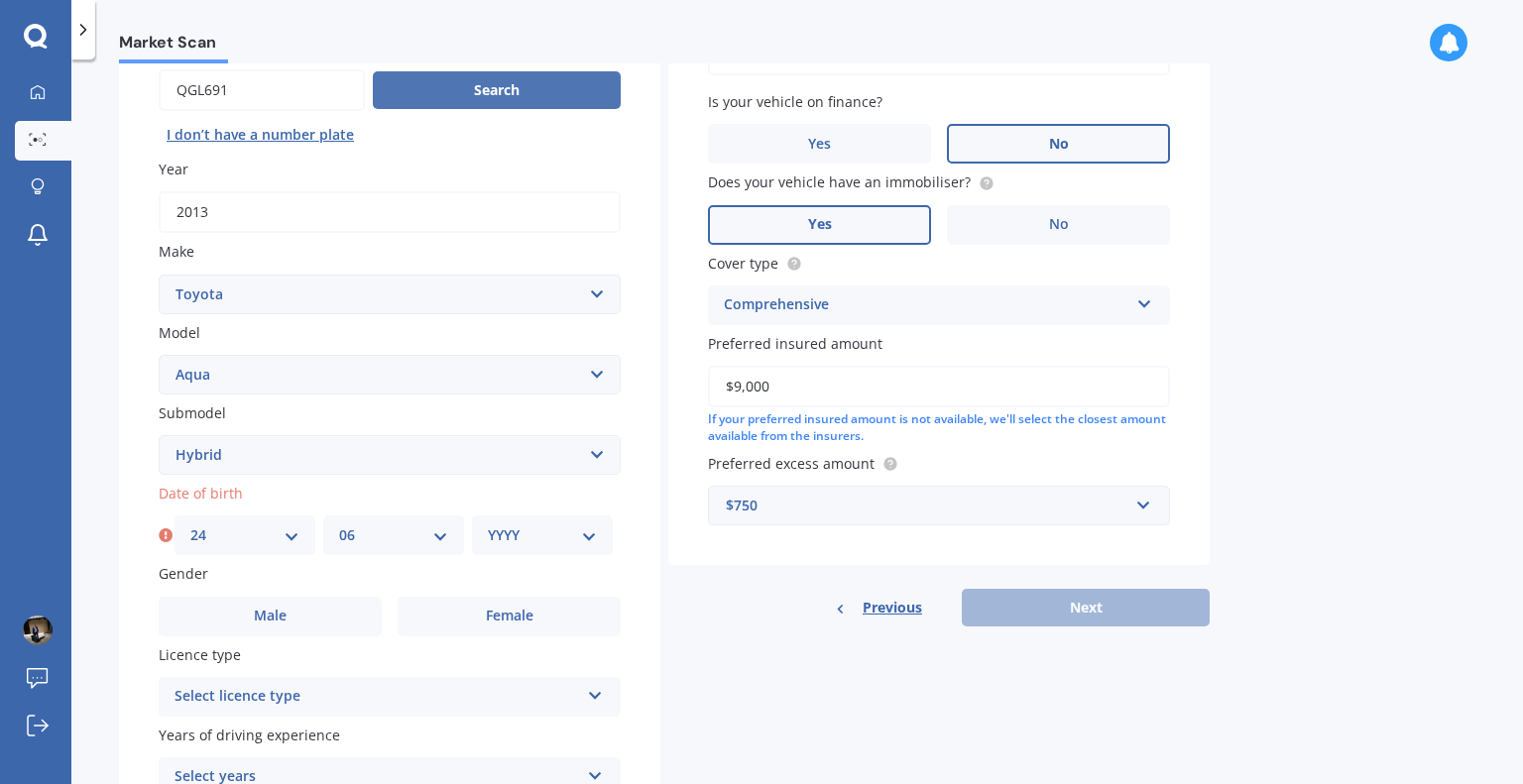 select on "1991" 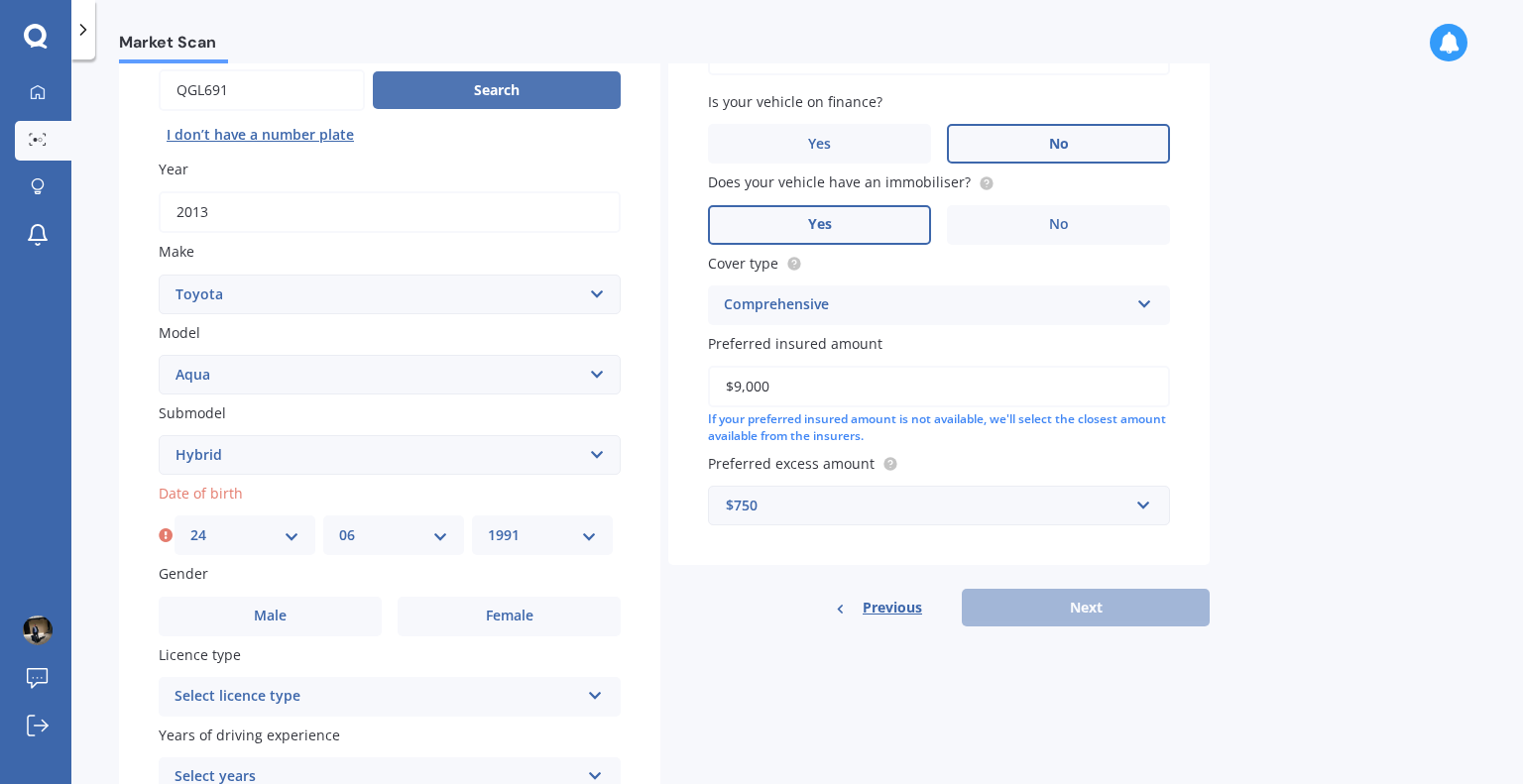 click on "YYYY 2025 2024 2023 2022 2021 2020 2019 2018 2017 2016 2015 2014 2013 2012 2011 2010 2009 2008 2007 2006 2005 2004 2003 2002 2001 2000 1999 1998 1997 1996 1995 1994 1993 1992 1991 1990 1989 1988 1987 1986 1985 1984 1983 1982 1981 1980 1979 1978 1977 1976 1975 1974 1973 1972 1971 1970 1969 1968 1967 1966 1965 1964 1963 1962 1961 1960 1959 1958 1957 1956 1955 1954 1953 1952 1951 1950 1949 1948 1947 1946 1945 1944 1943 1942 1941 1940 1939 1938 1937 1936 1935 1934 1933 1932 1931 1930 1929 1928 1927 1926" at bounding box center (542, 535) 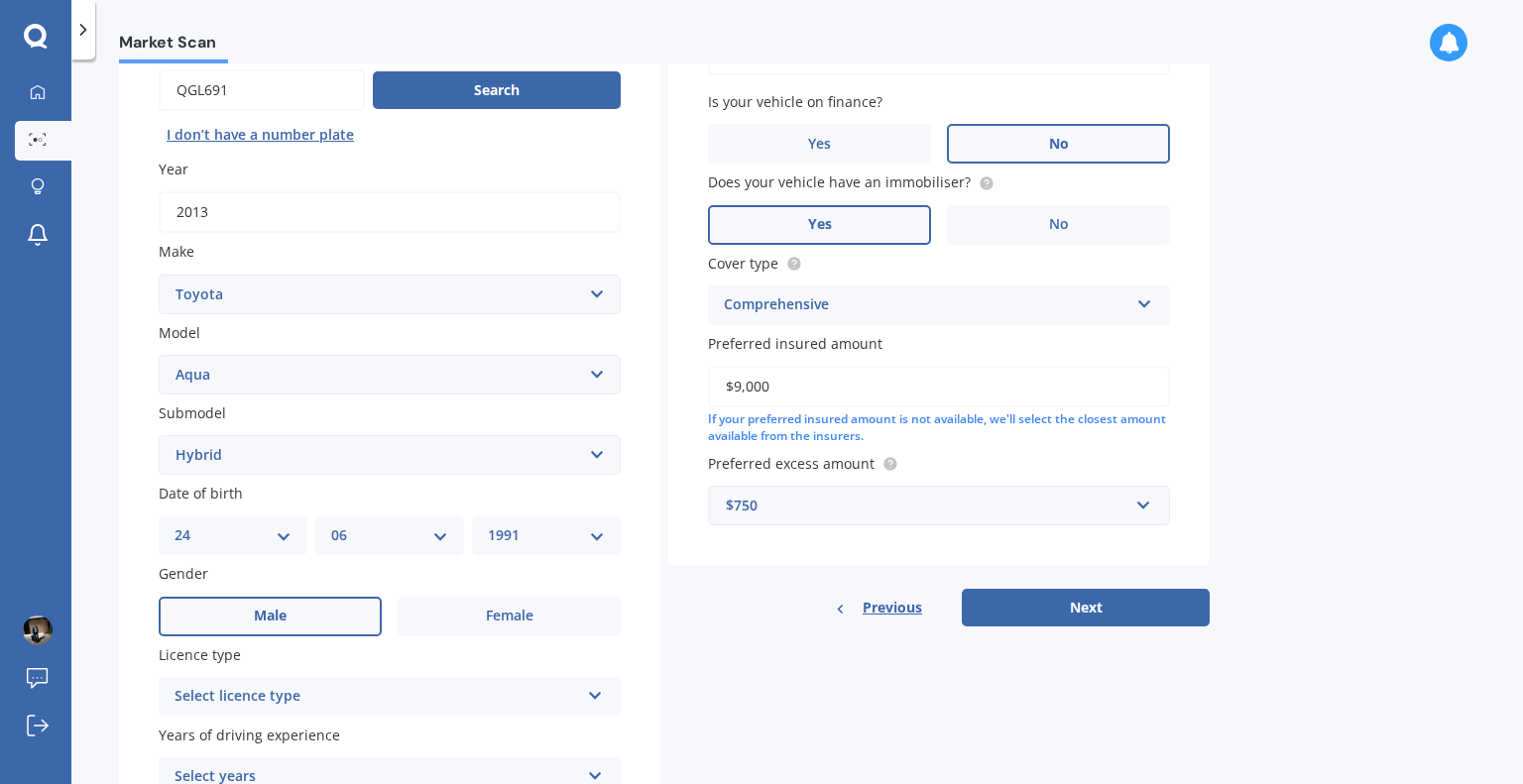 click on "Male" at bounding box center [270, 616] 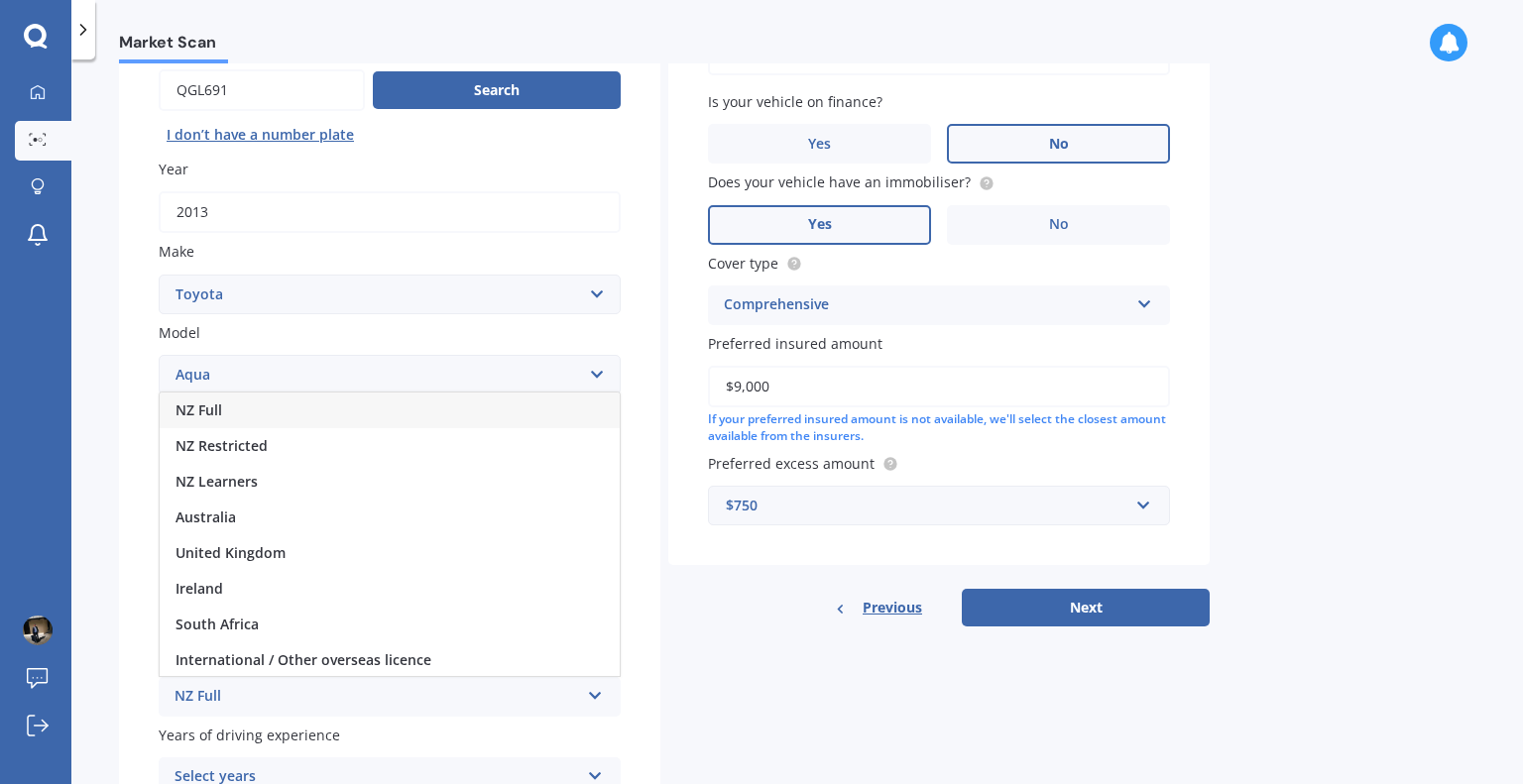 click on "NZ Full" at bounding box center [198, 409] 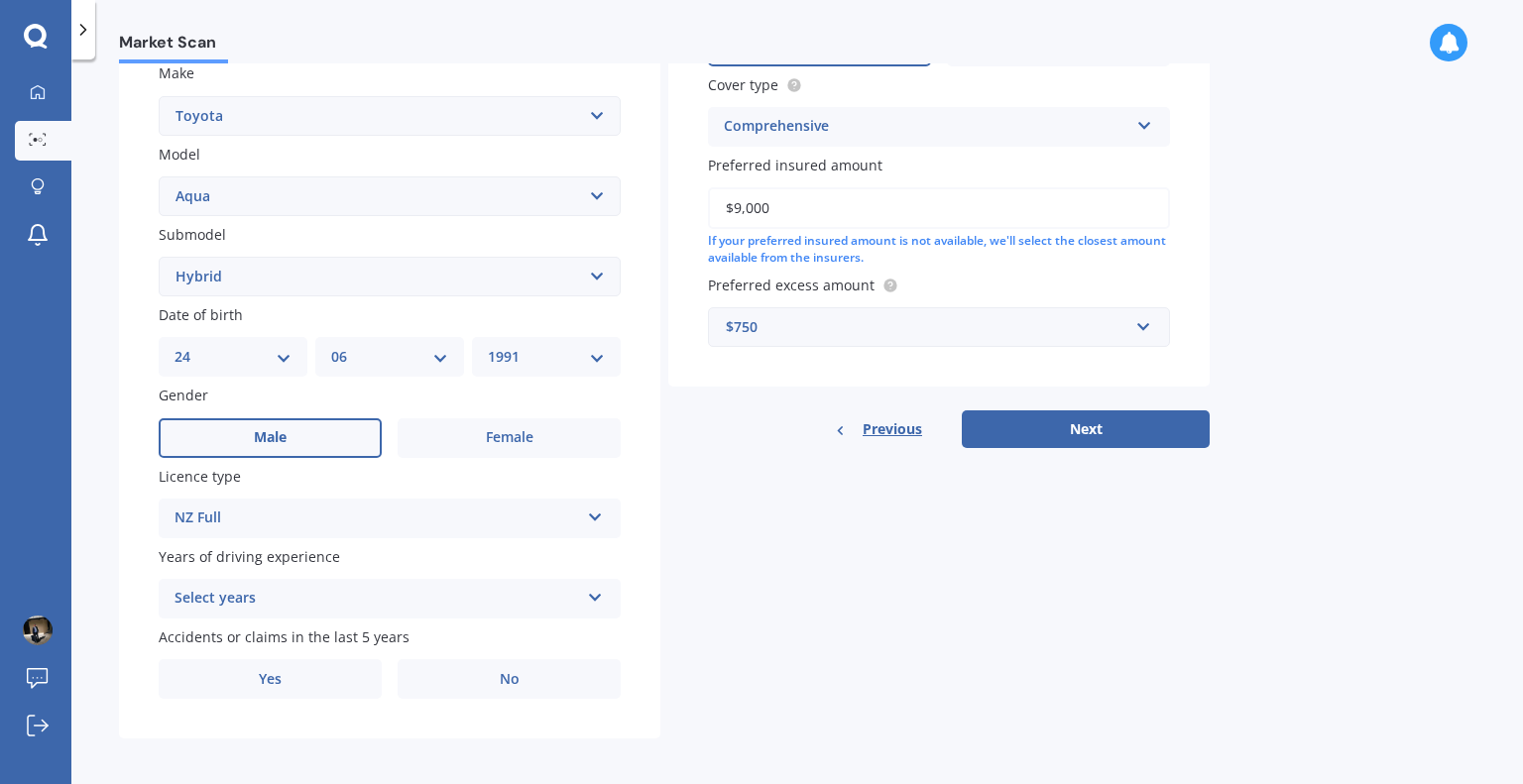 scroll, scrollTop: 383, scrollLeft: 0, axis: vertical 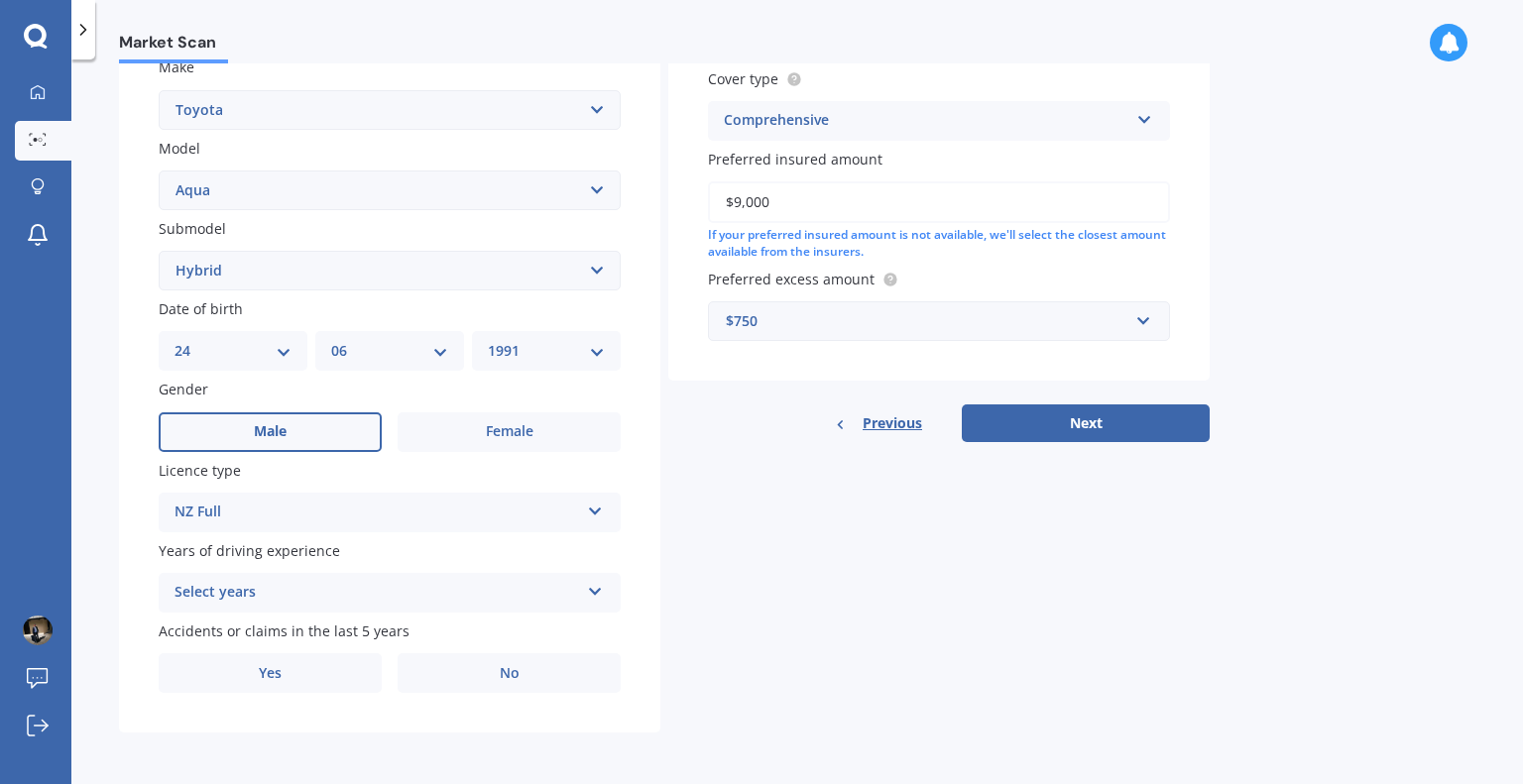 click at bounding box center (595, 507) 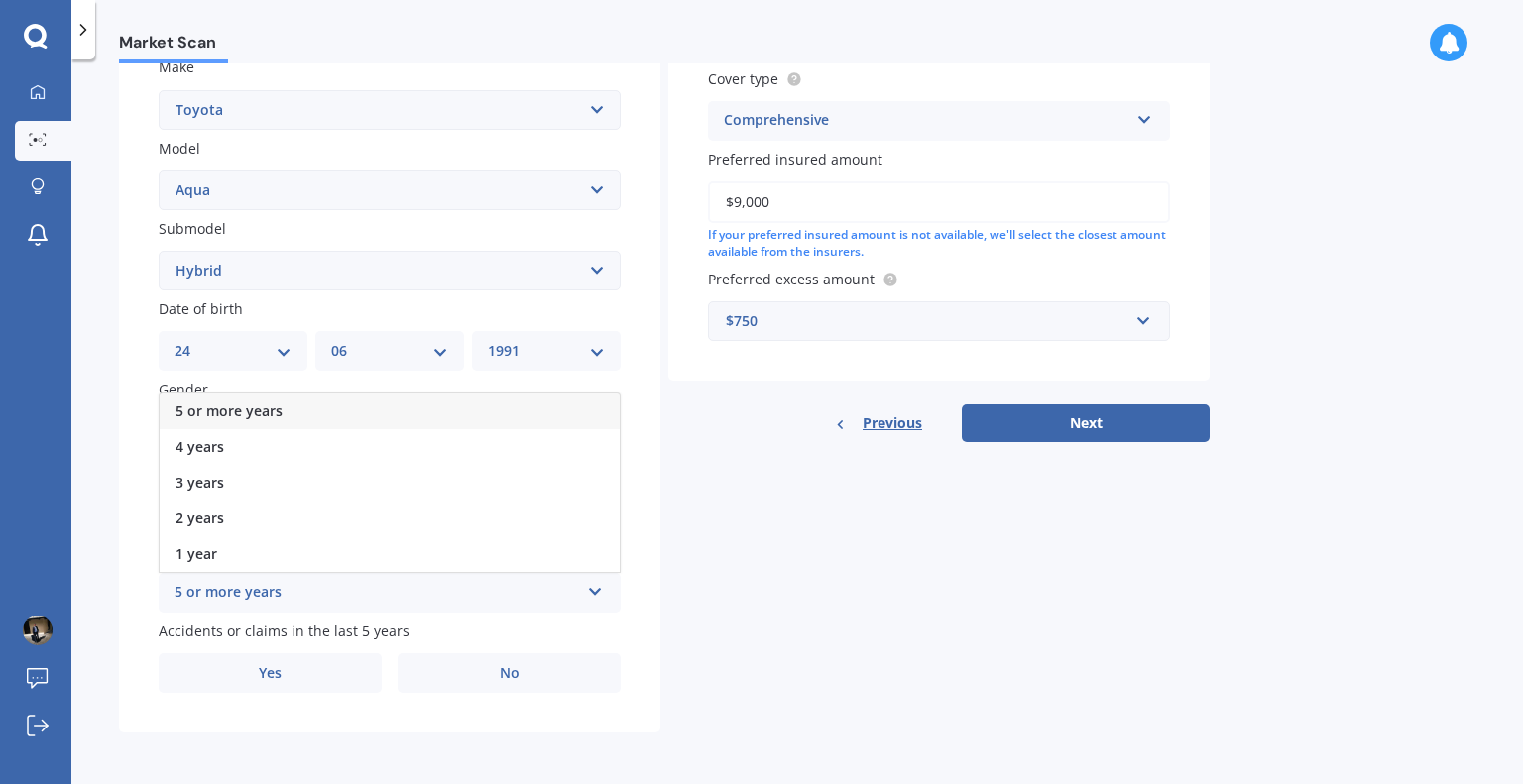 click on "5 or more years" at bounding box center (229, 410) 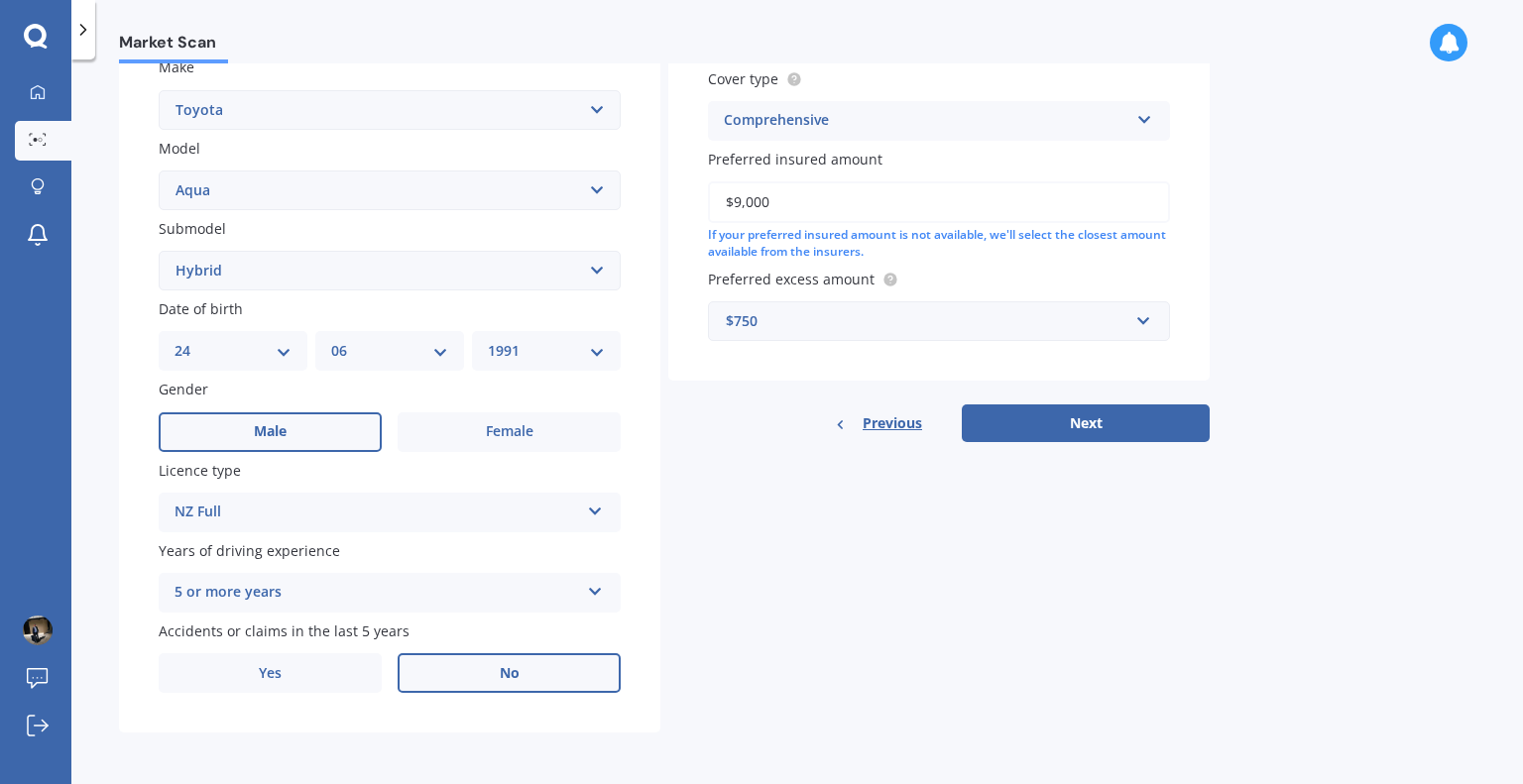 click on "No" at bounding box center [509, 432] 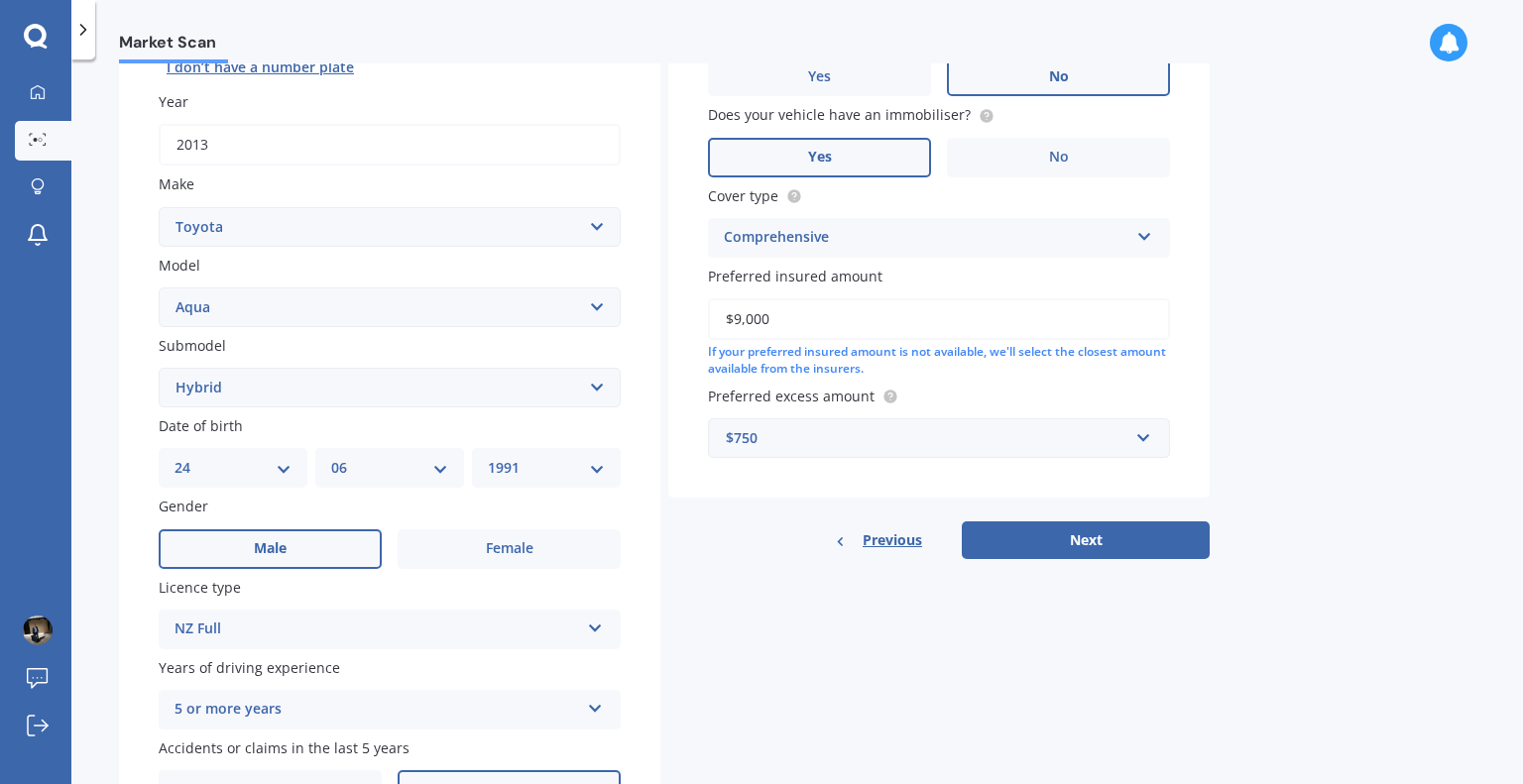 scroll, scrollTop: 297, scrollLeft: 0, axis: vertical 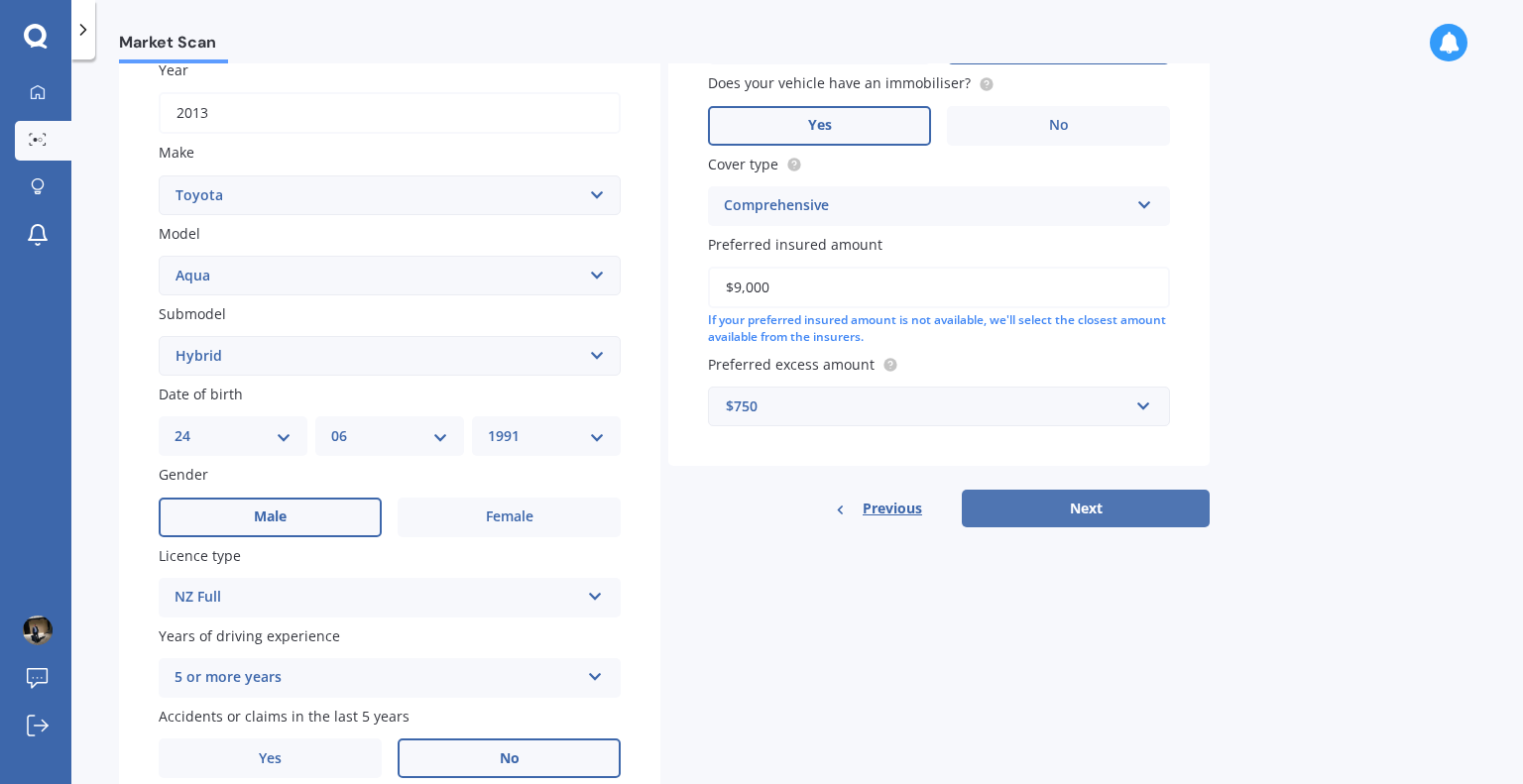 click on "Next" at bounding box center [1086, 508] 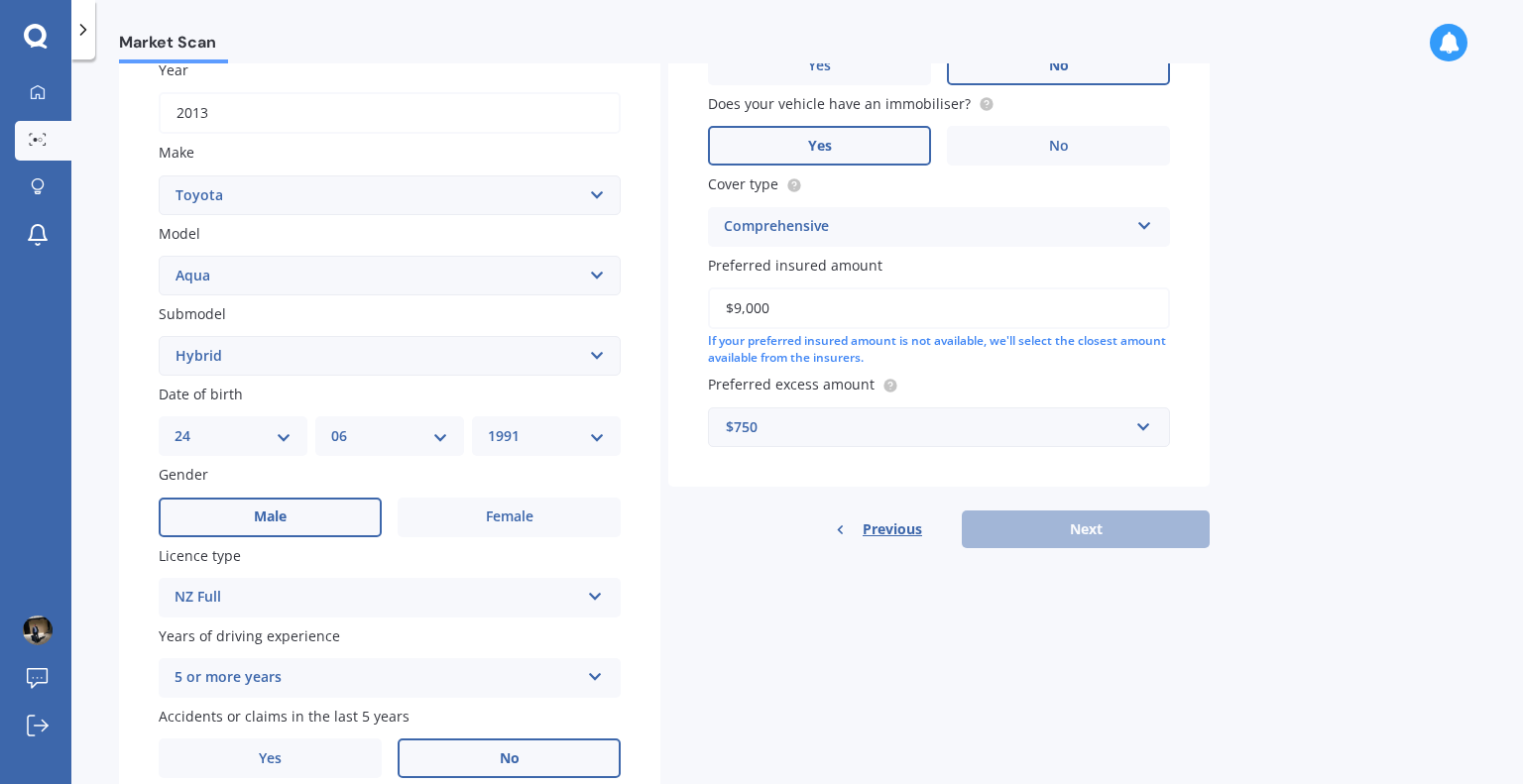 scroll, scrollTop: 135, scrollLeft: 0, axis: vertical 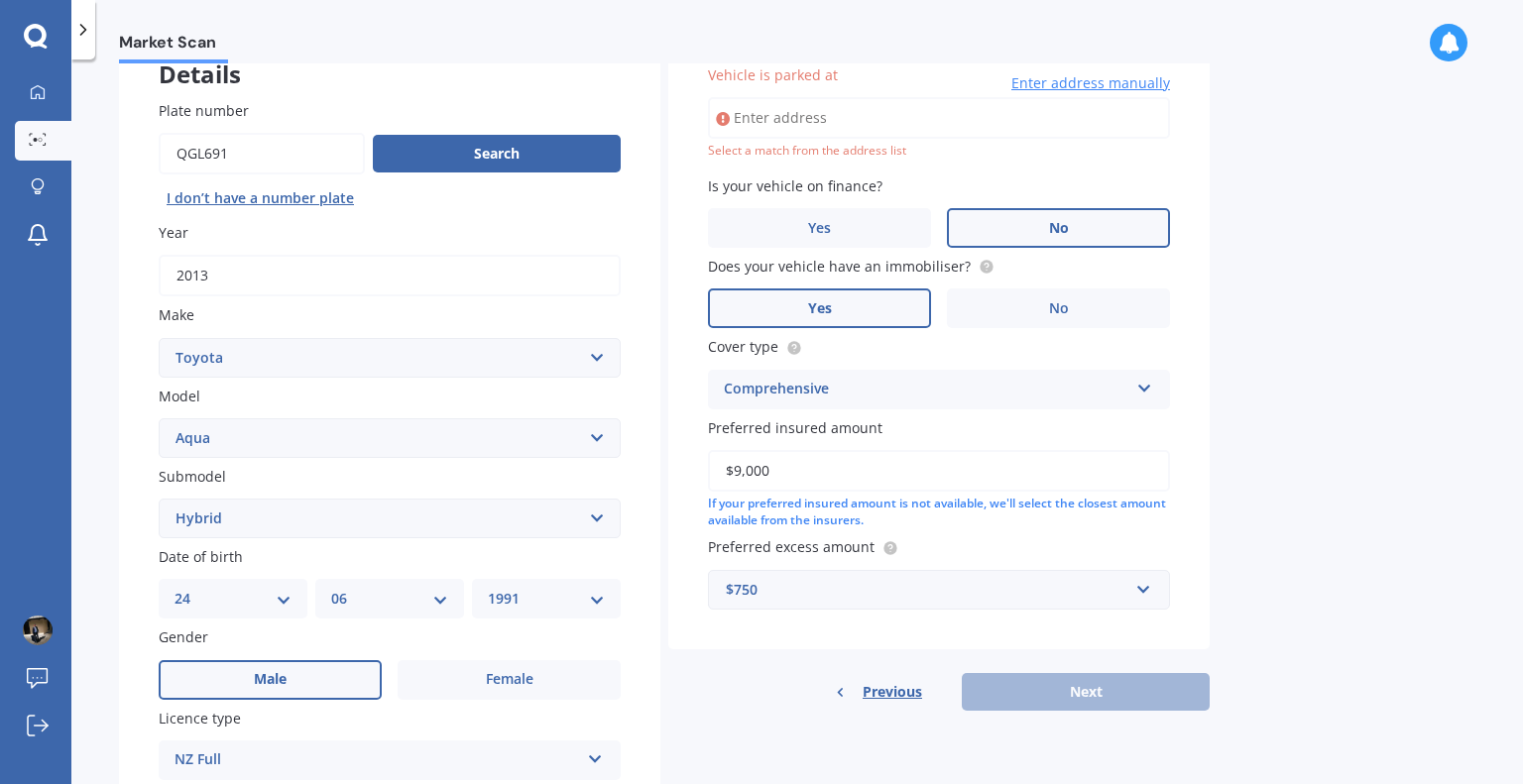 click on "Vehicle is parked at" at bounding box center [939, 118] 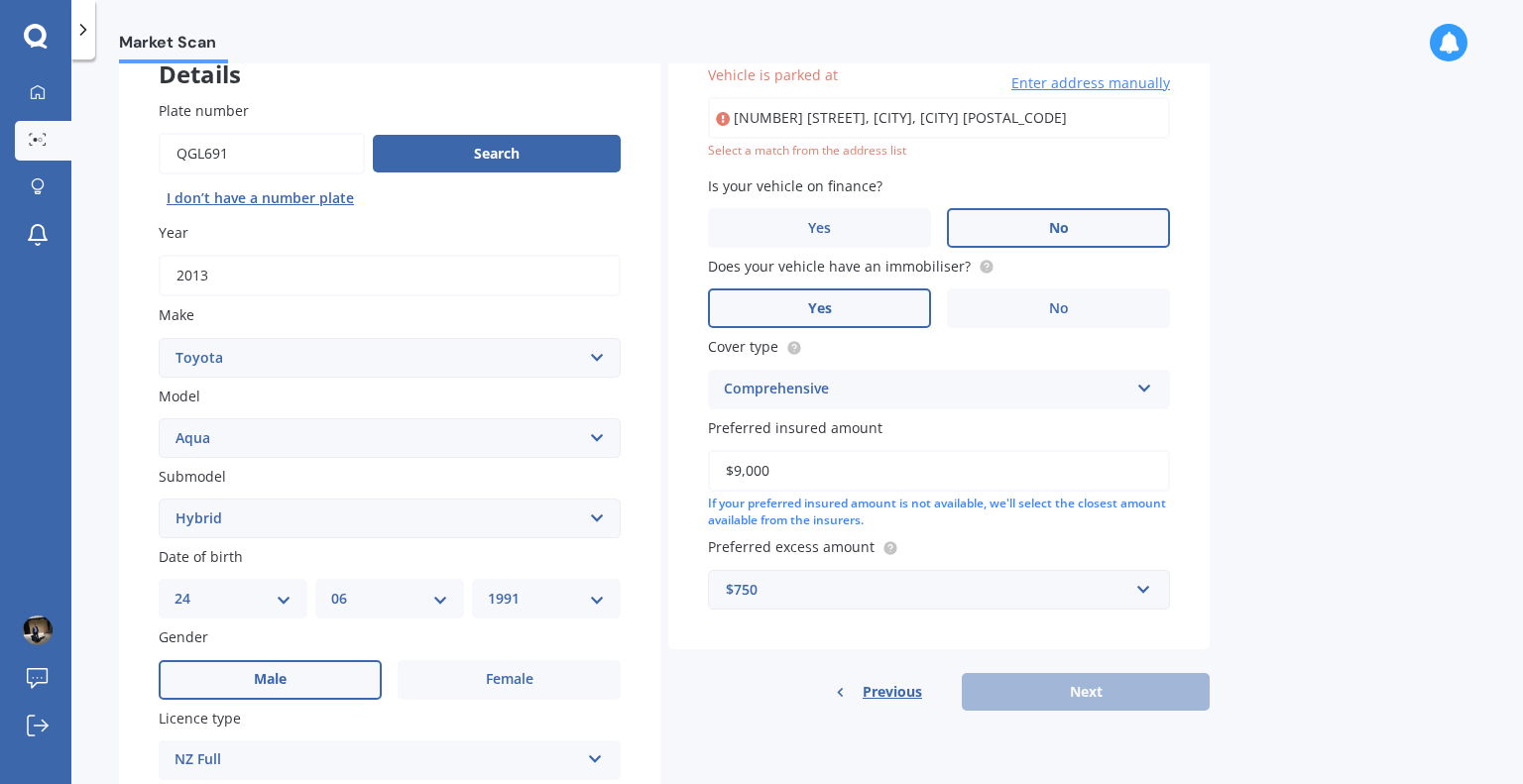 click on "Previous Next" at bounding box center [939, 692] 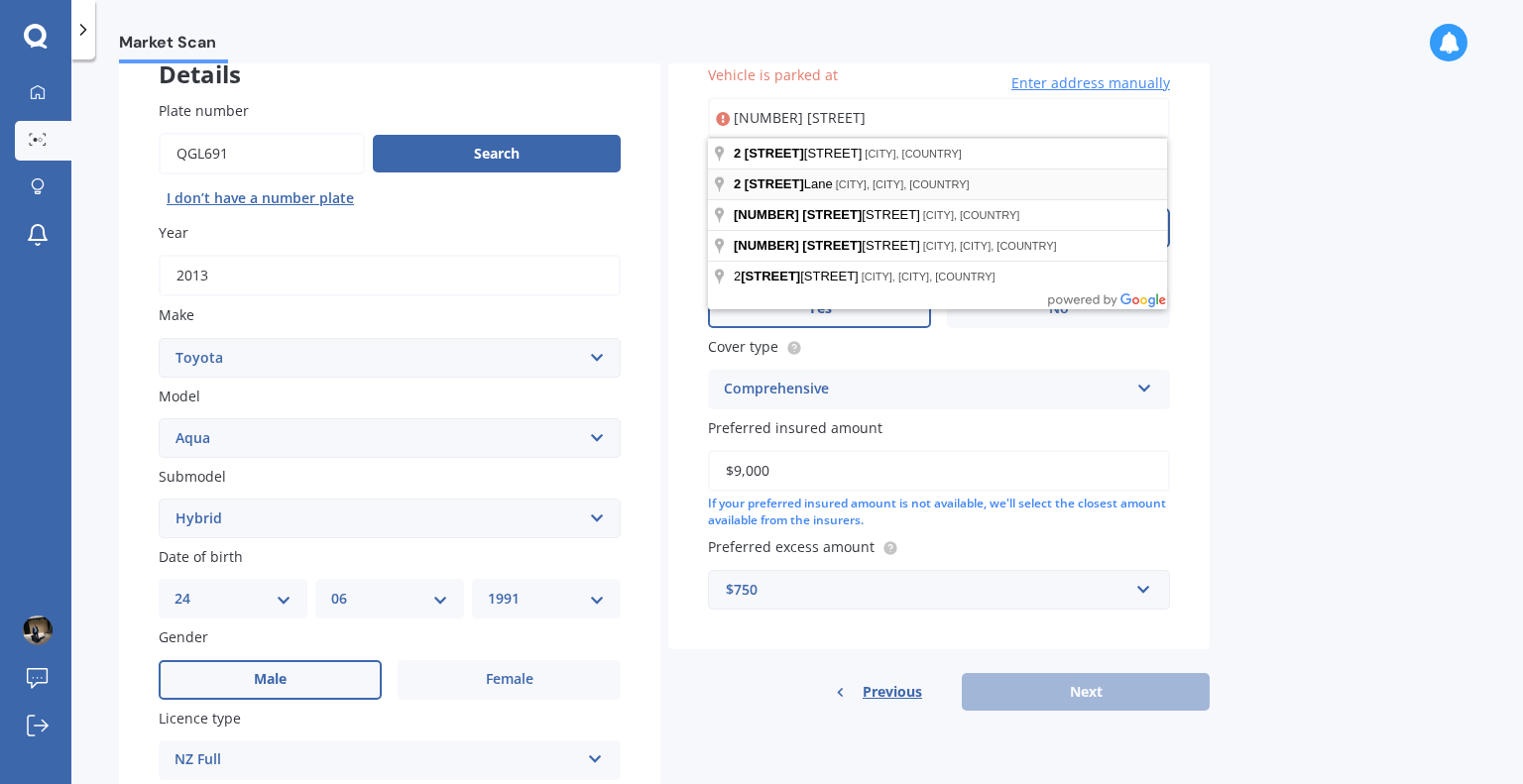 type on "[NUMBER] [STREET]" 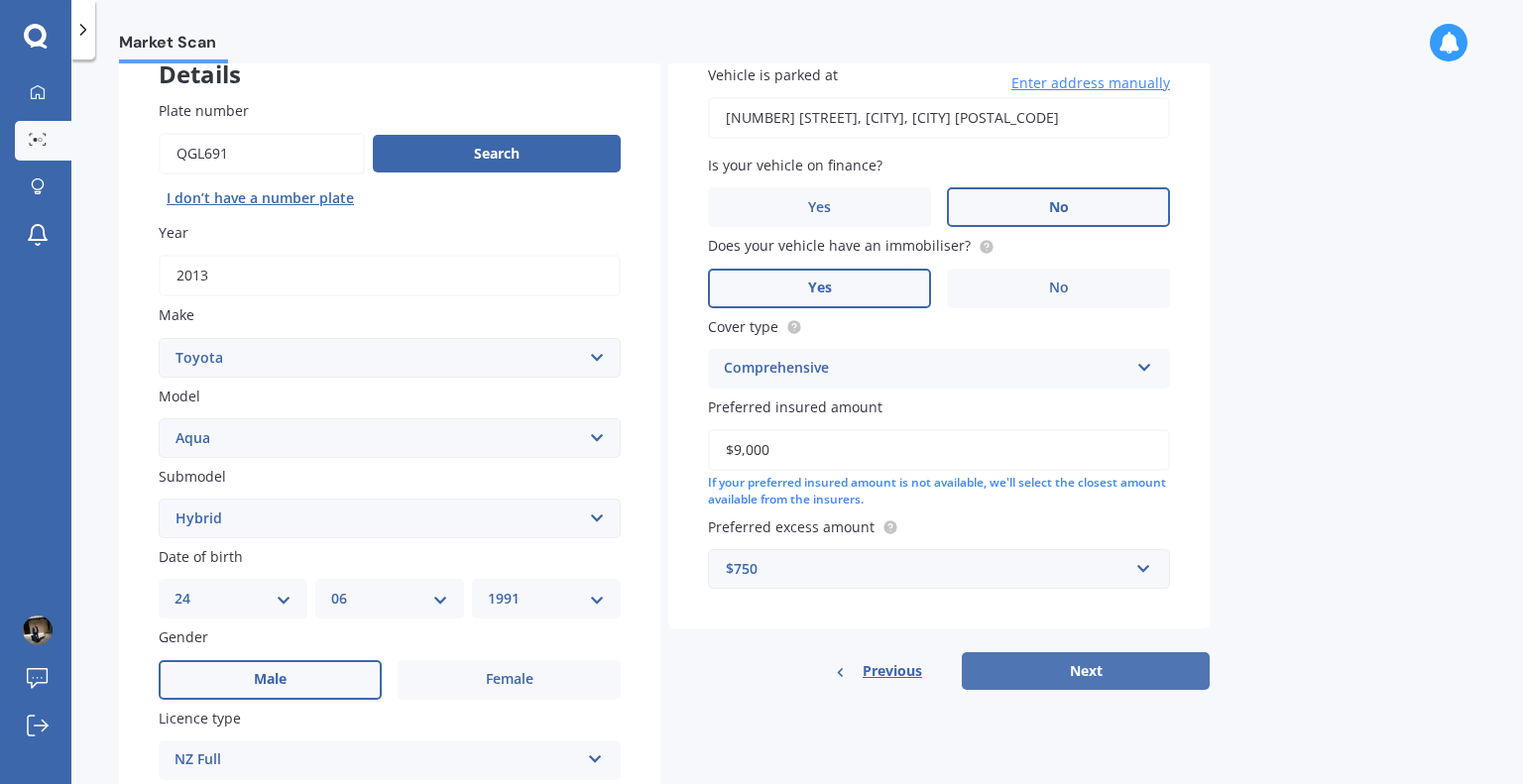 click on "Next" at bounding box center (1086, 671) 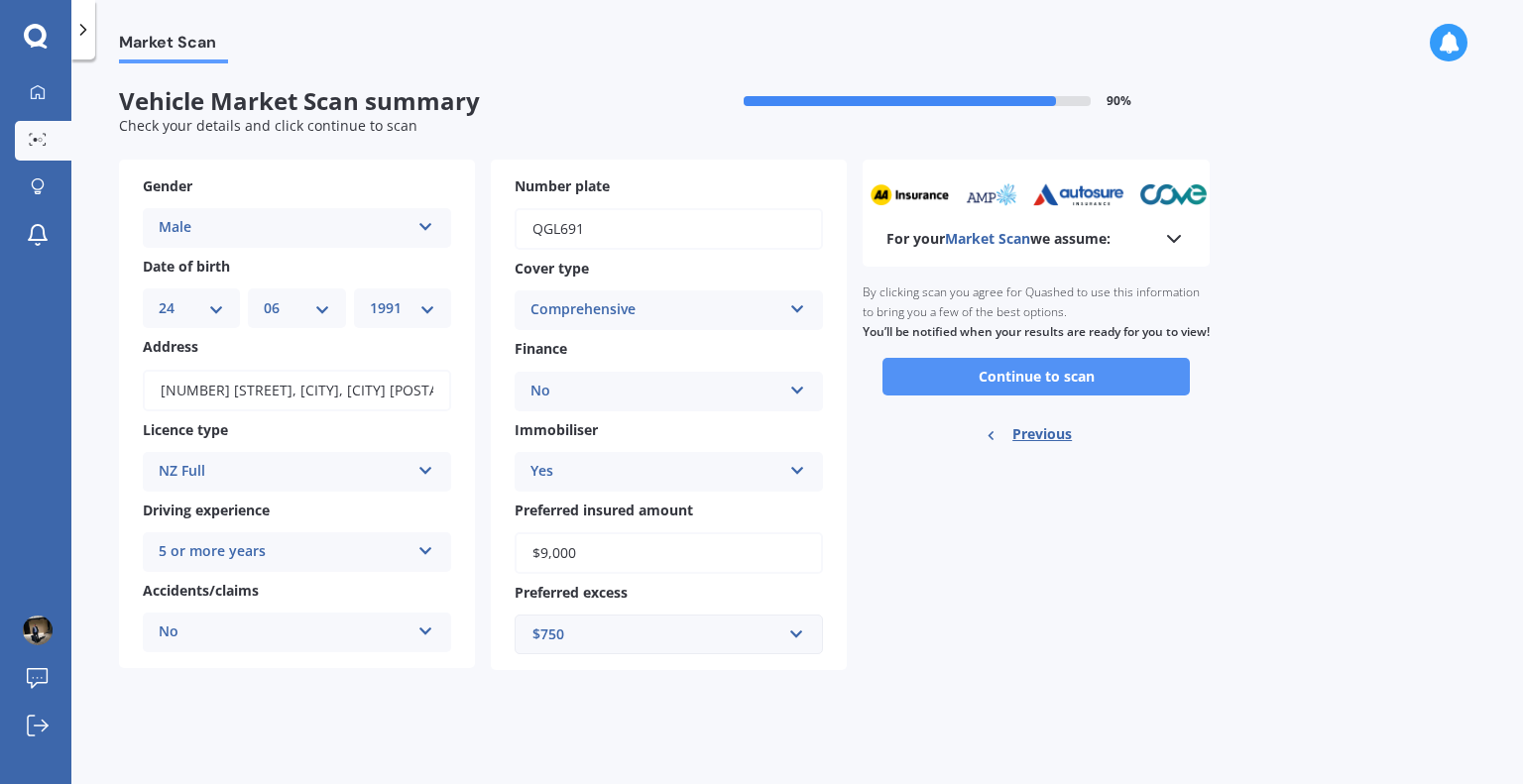 click on "Continue to scan" at bounding box center (1036, 377) 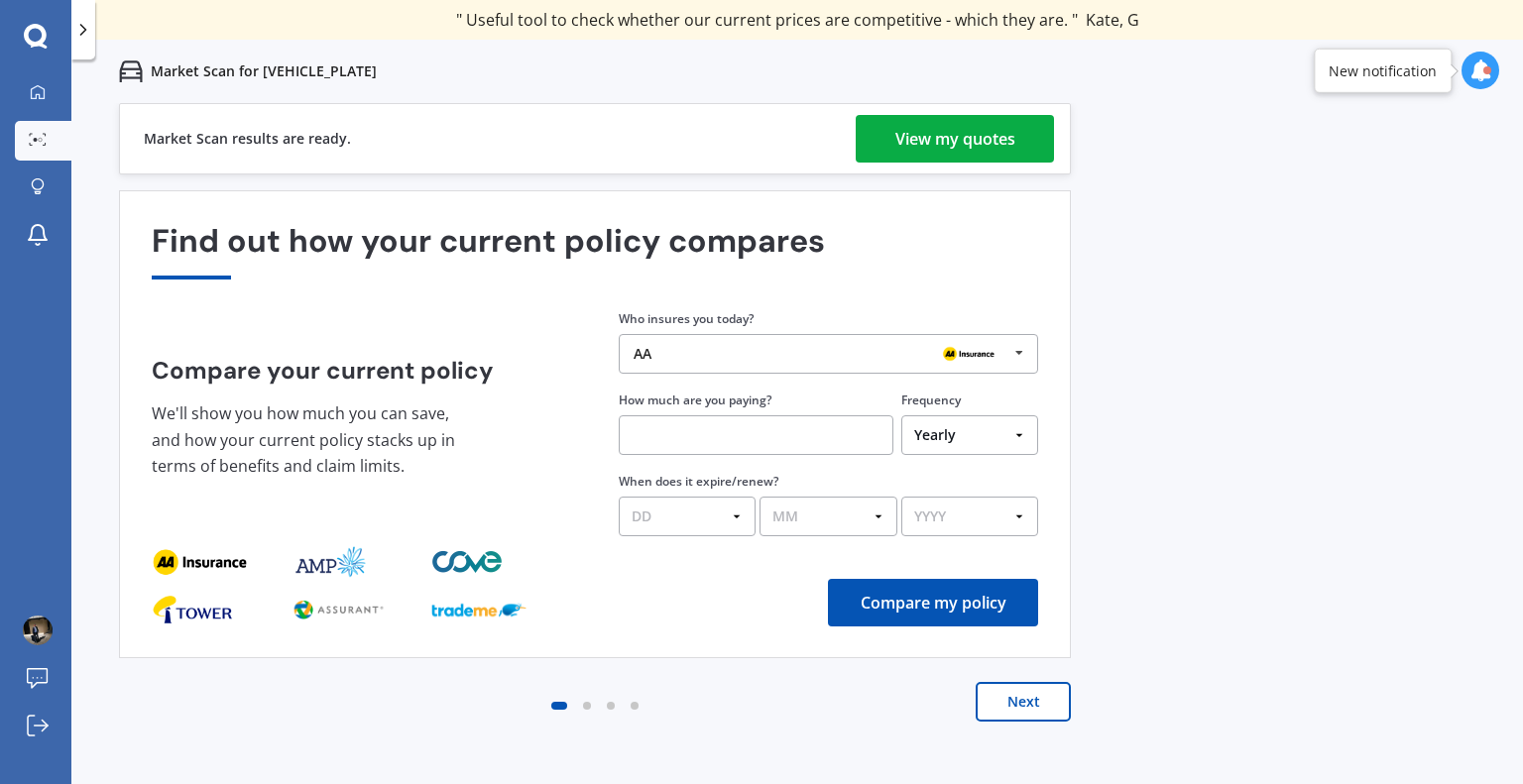 click on "View my quotes" at bounding box center (955, 139) 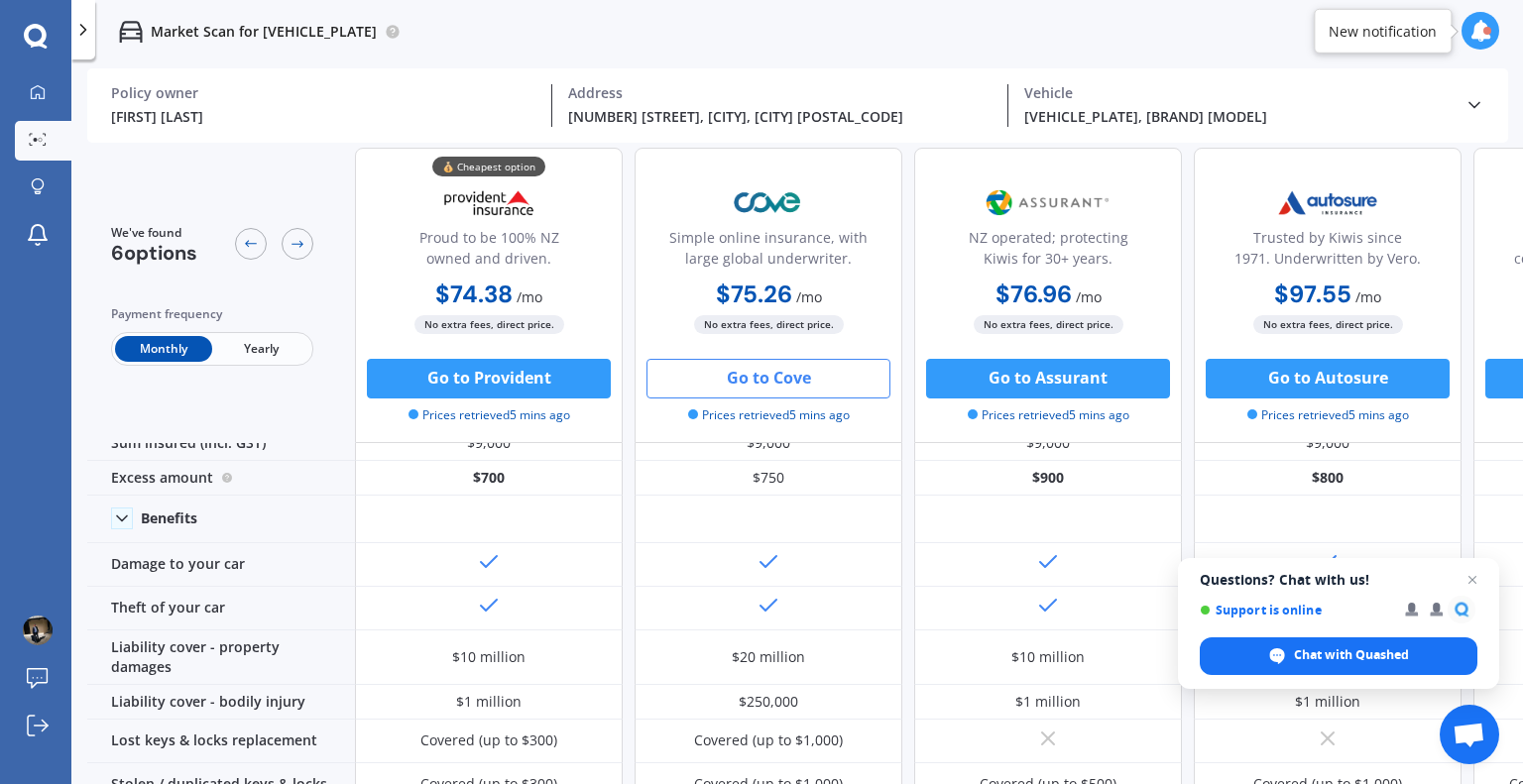 scroll, scrollTop: 0, scrollLeft: 0, axis: both 